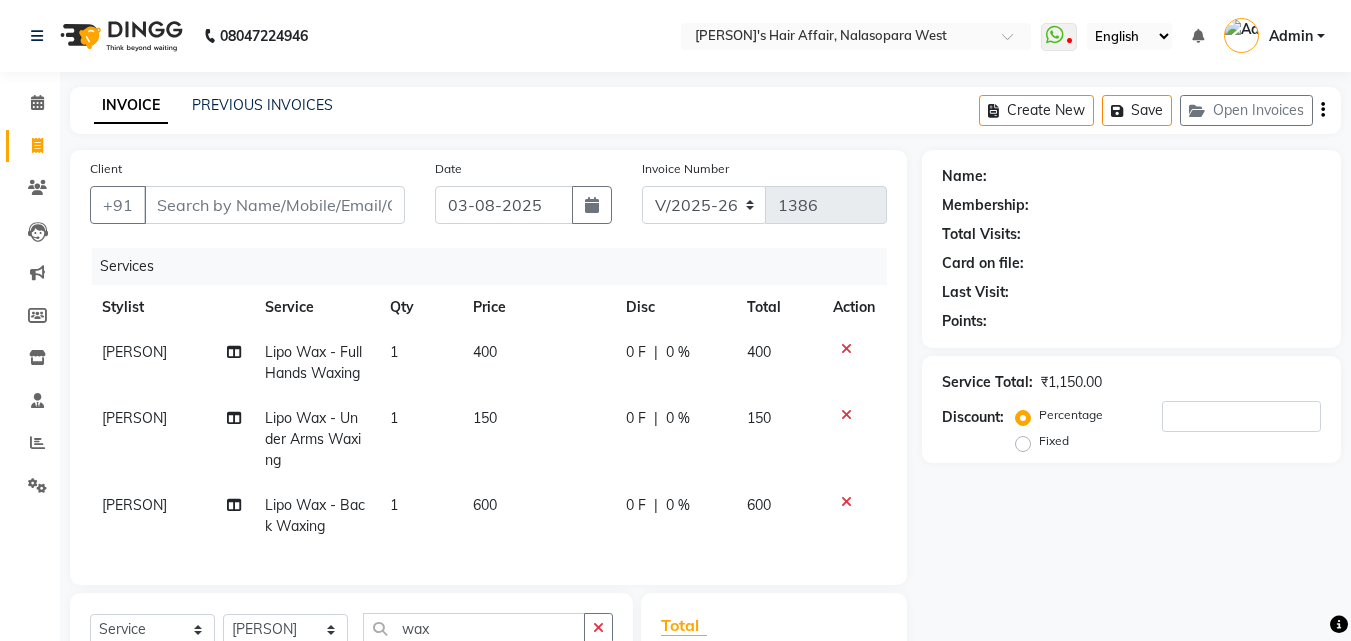 select on "6172" 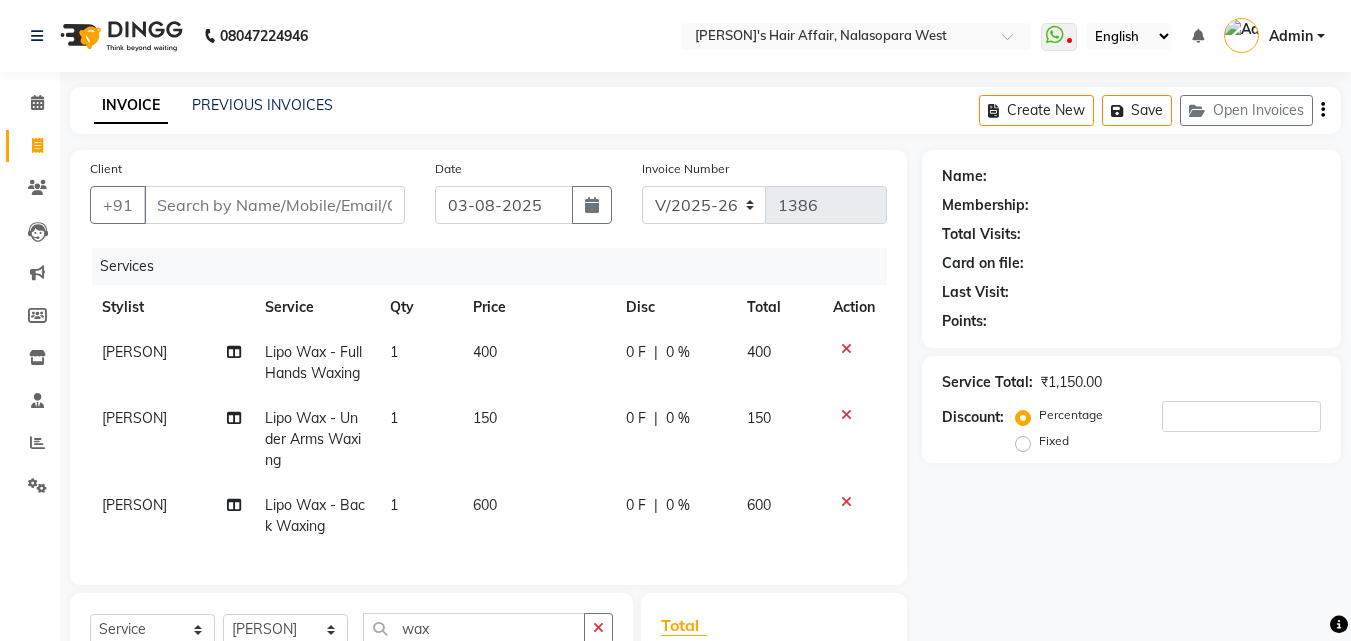 scroll, scrollTop: 100, scrollLeft: 0, axis: vertical 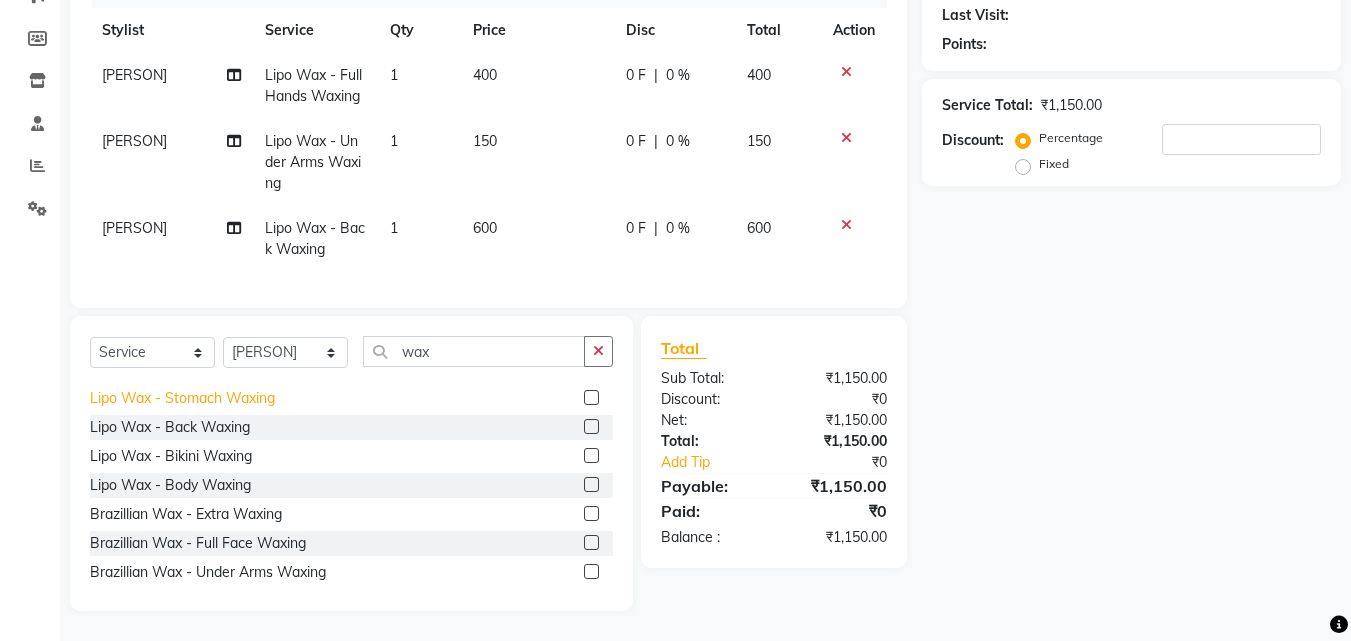 click on "Lipo Wax - Stomach Waxing" 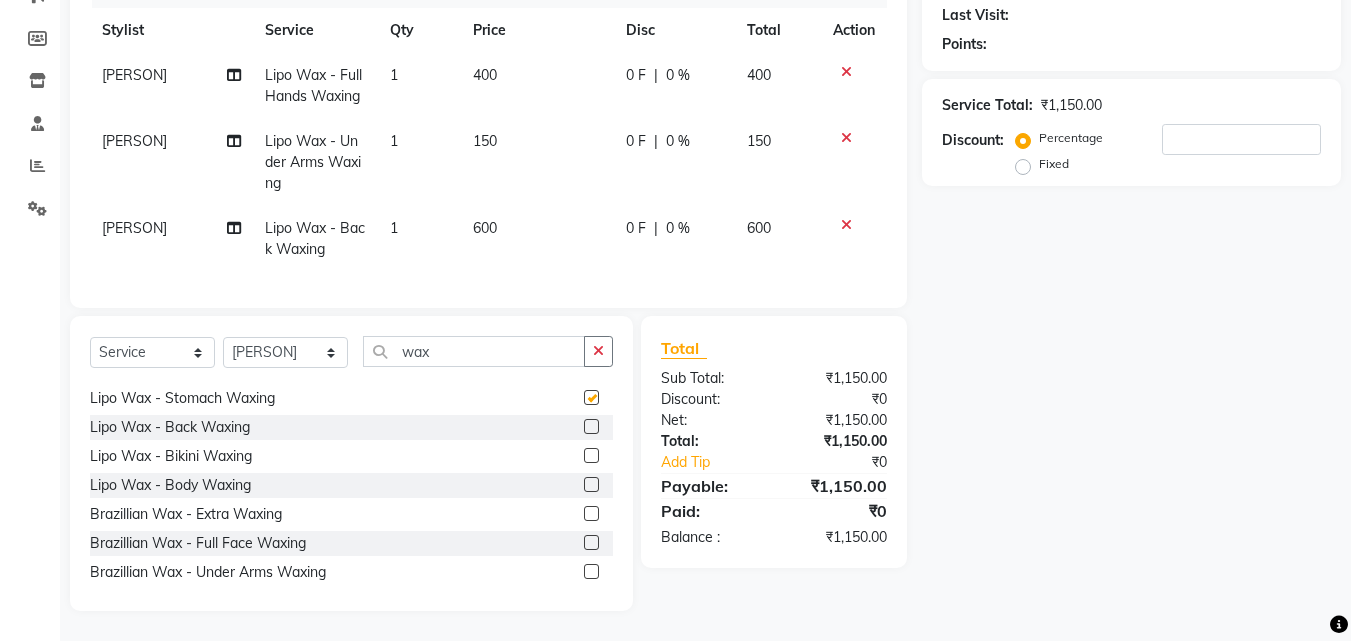 checkbox on "false" 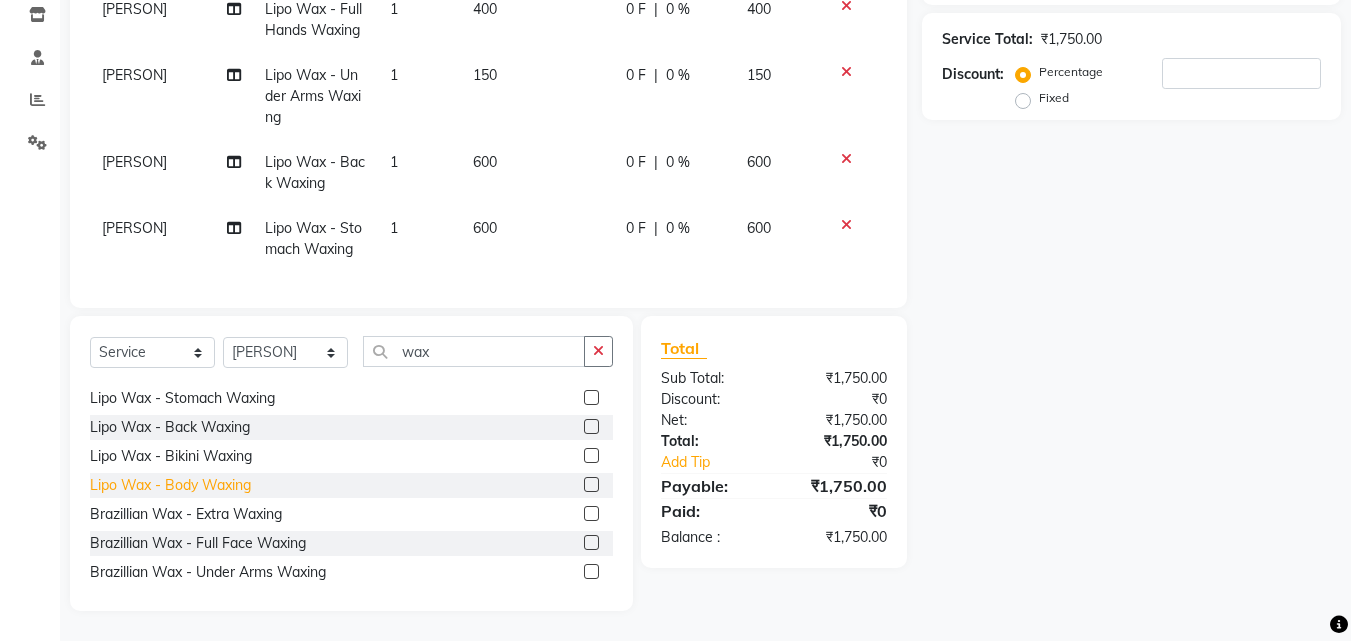 scroll, scrollTop: 358, scrollLeft: 0, axis: vertical 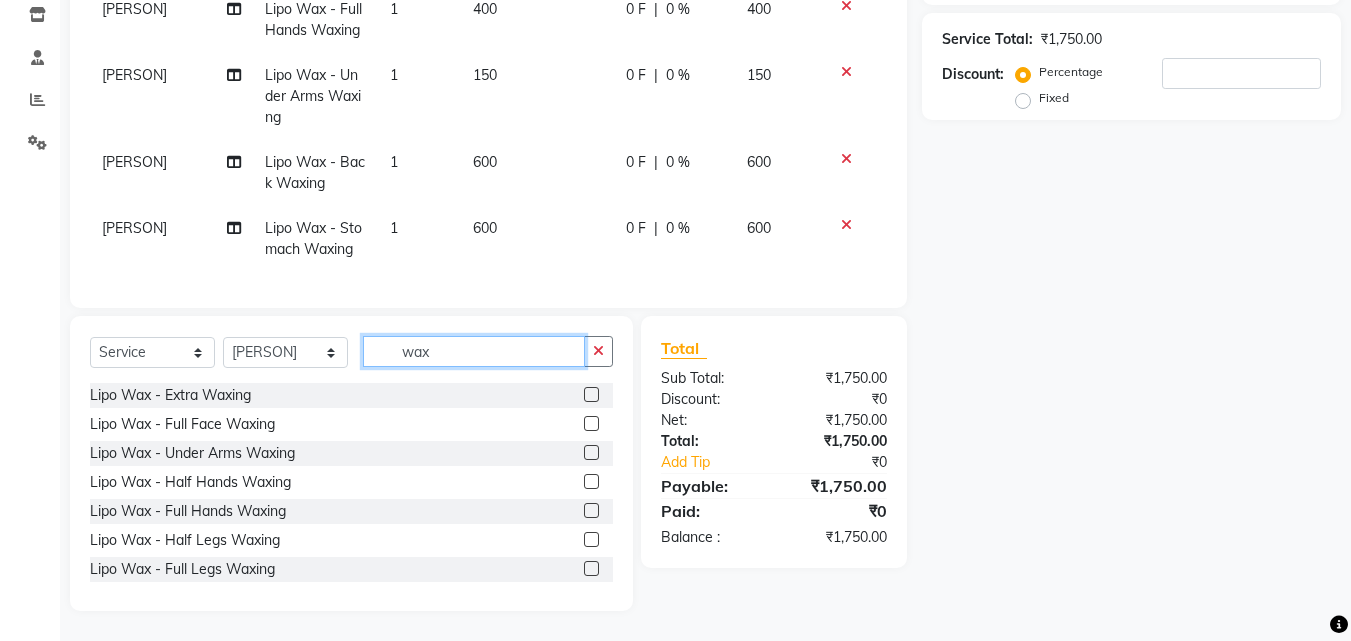 drag, startPoint x: 381, startPoint y: 356, endPoint x: 210, endPoint y: 356, distance: 171 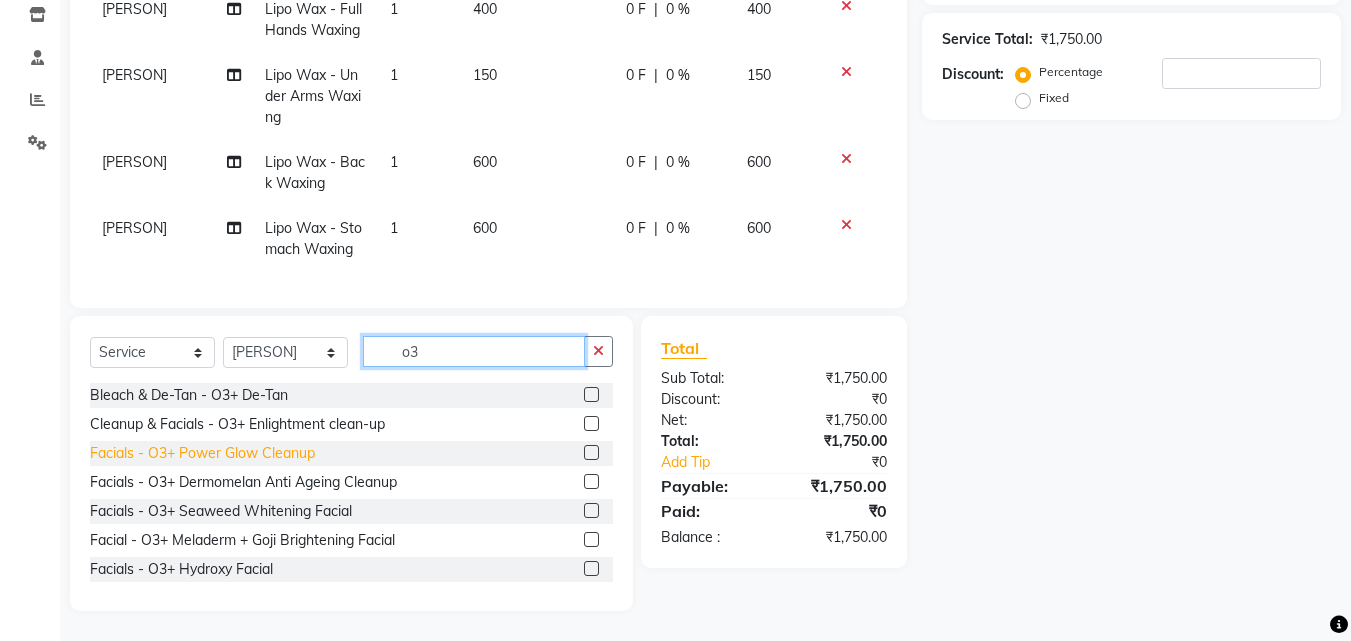 type on "o3" 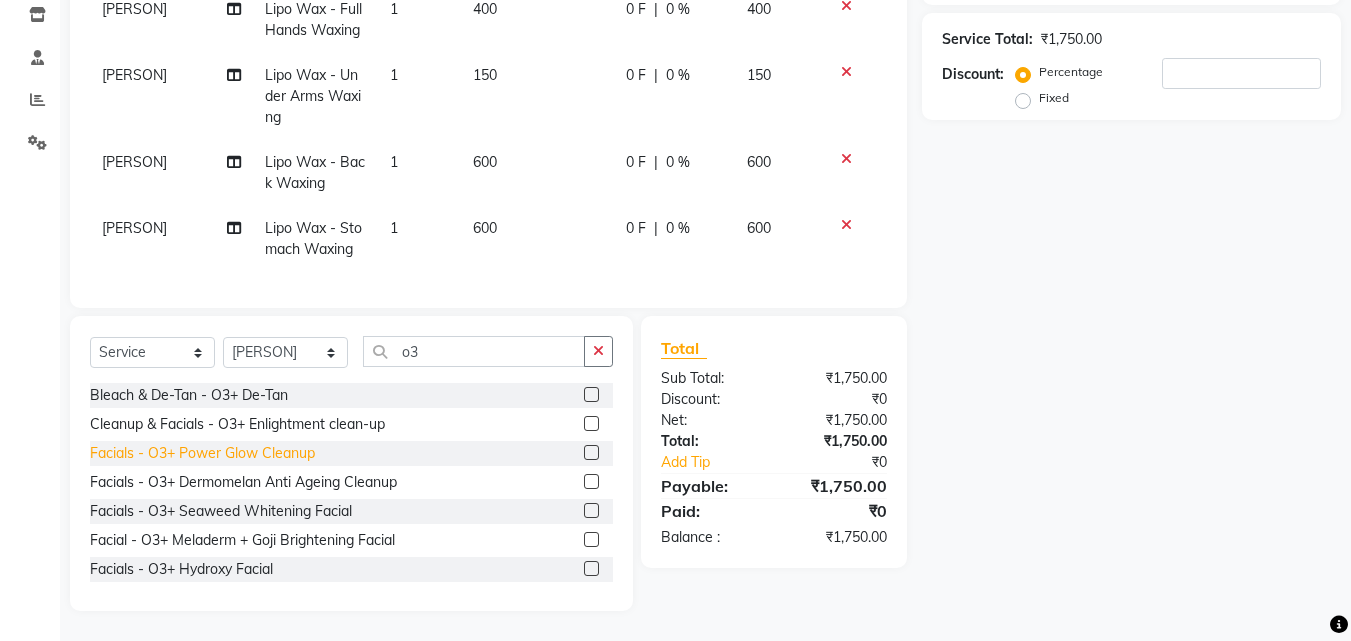 click on "Facials - O3+ Power Glow Cleanup" 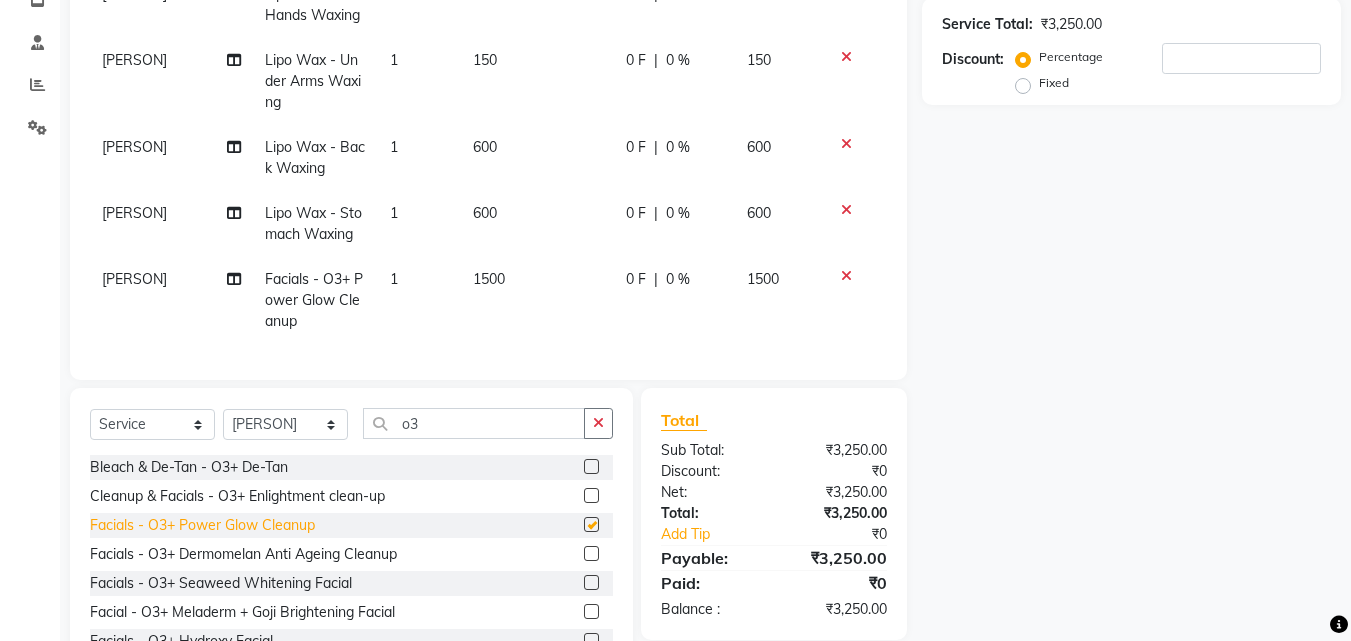 checkbox on "false" 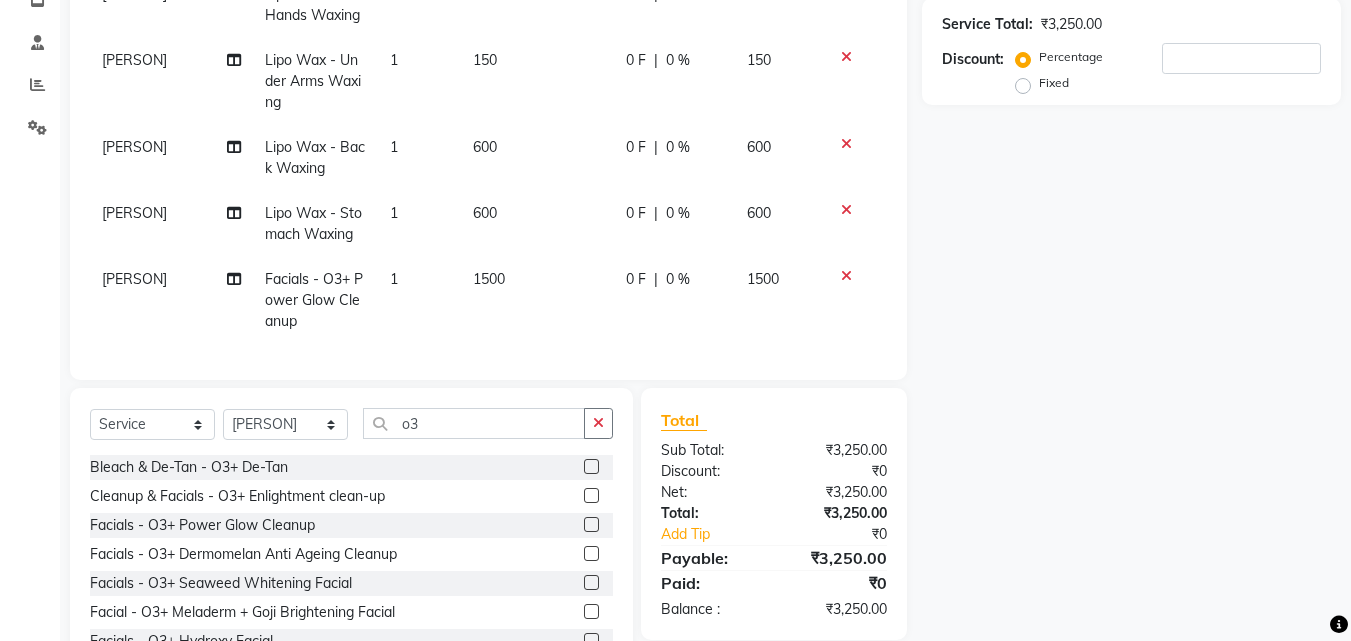 click 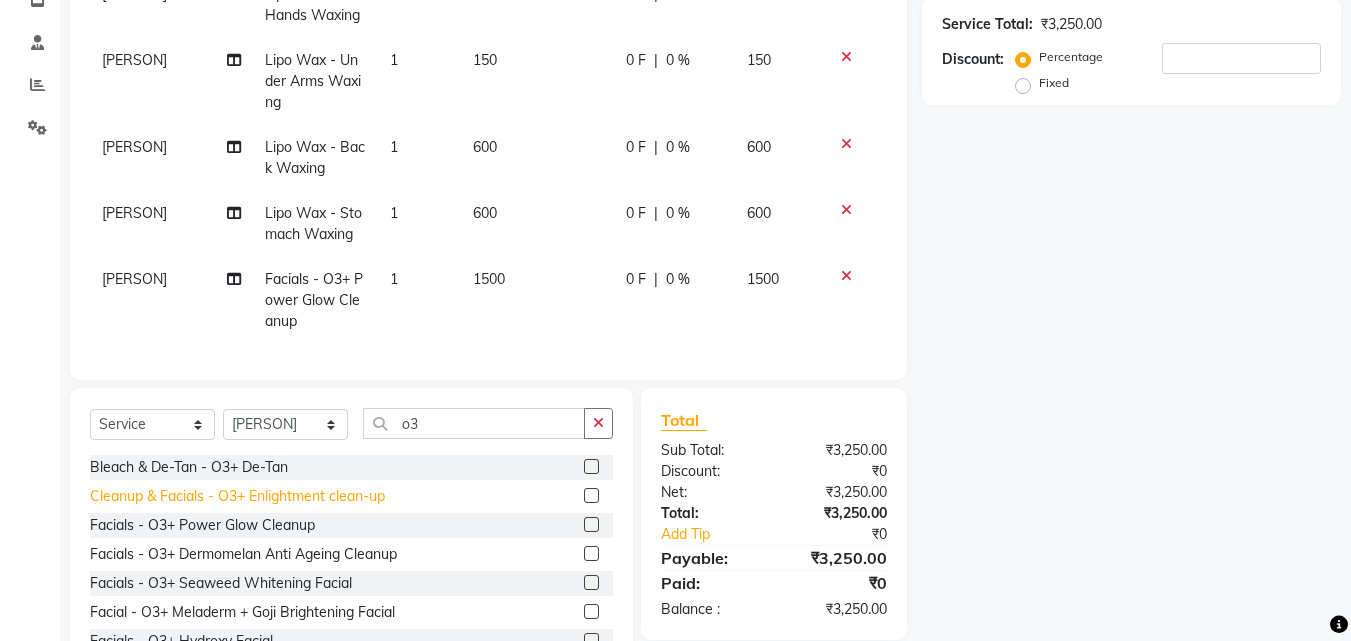 click on "Cleanup & Facials - O3+ Enlightment clean-up" 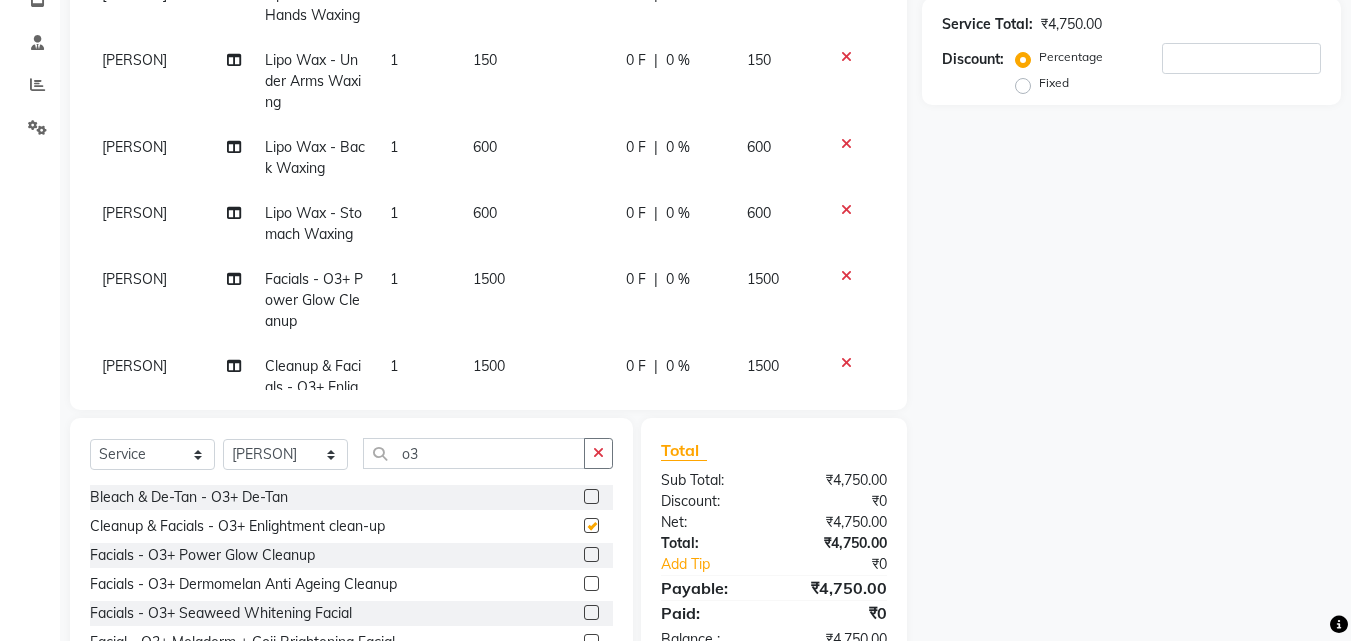 checkbox on "false" 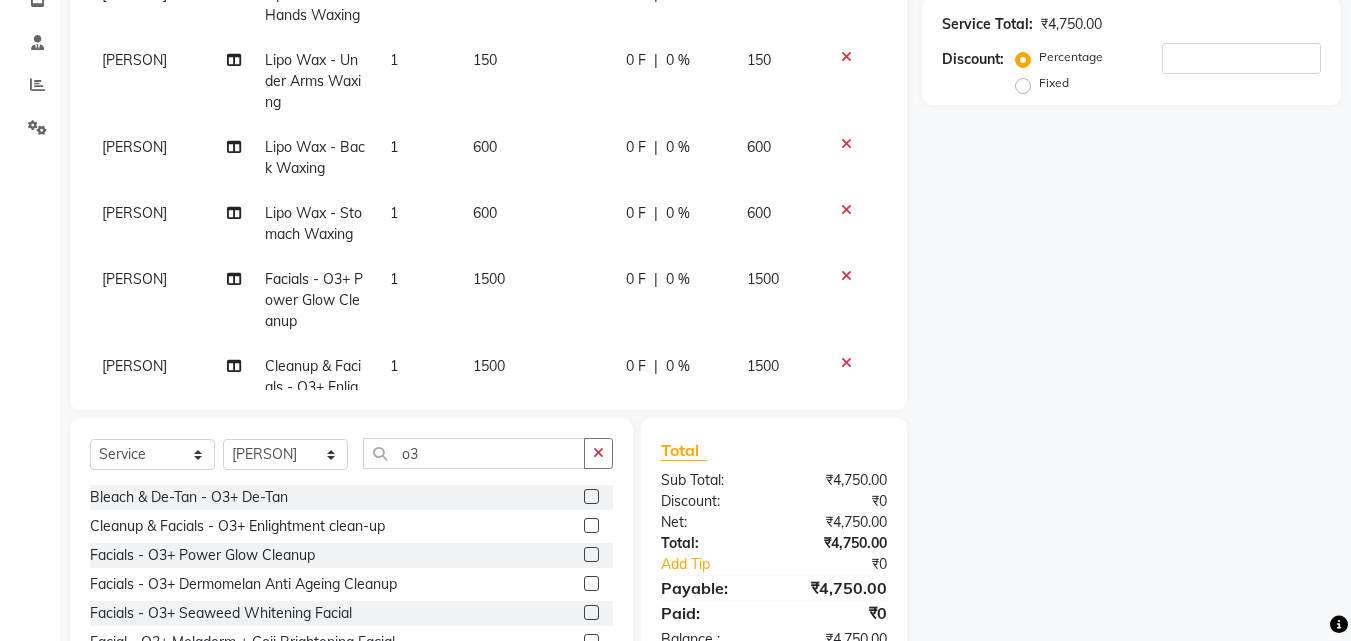 click 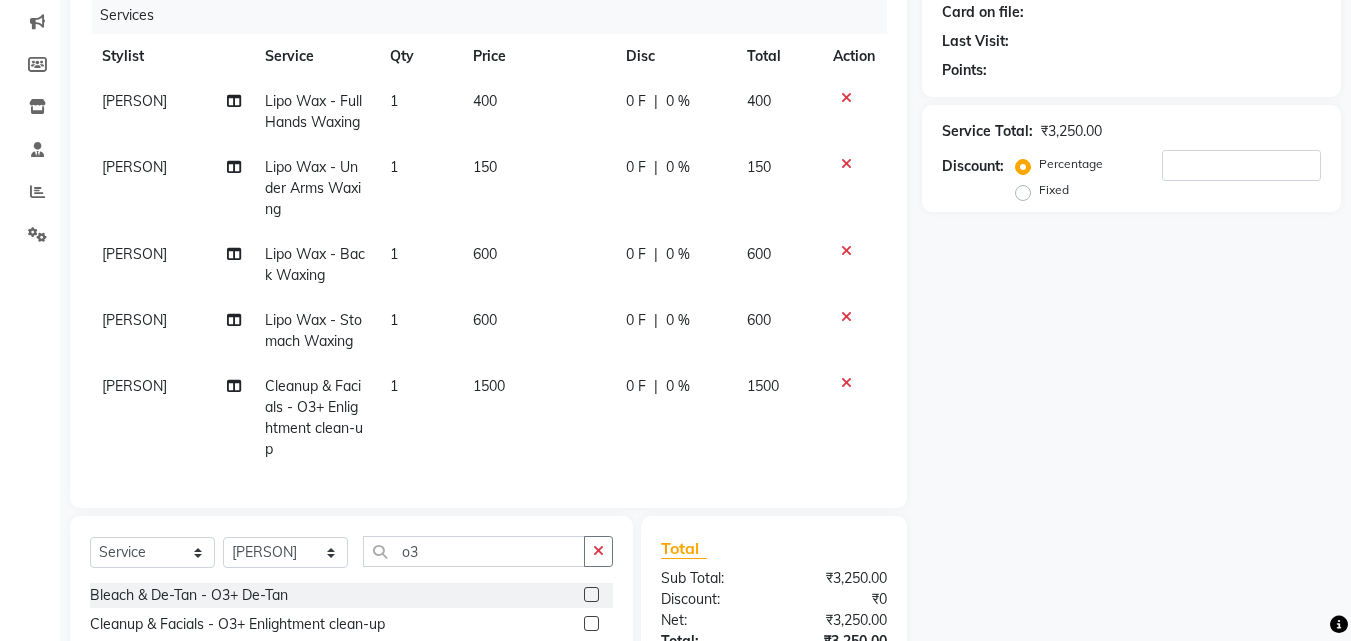 scroll, scrollTop: 0, scrollLeft: 0, axis: both 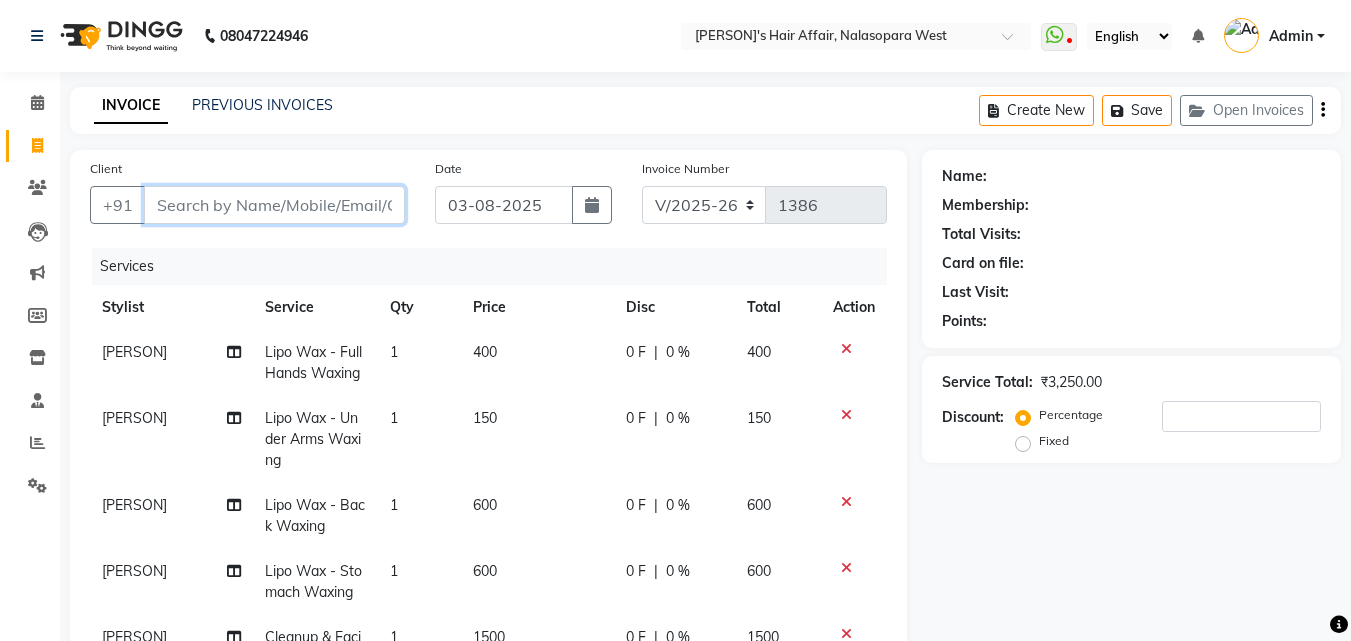 click on "Client" at bounding box center (274, 205) 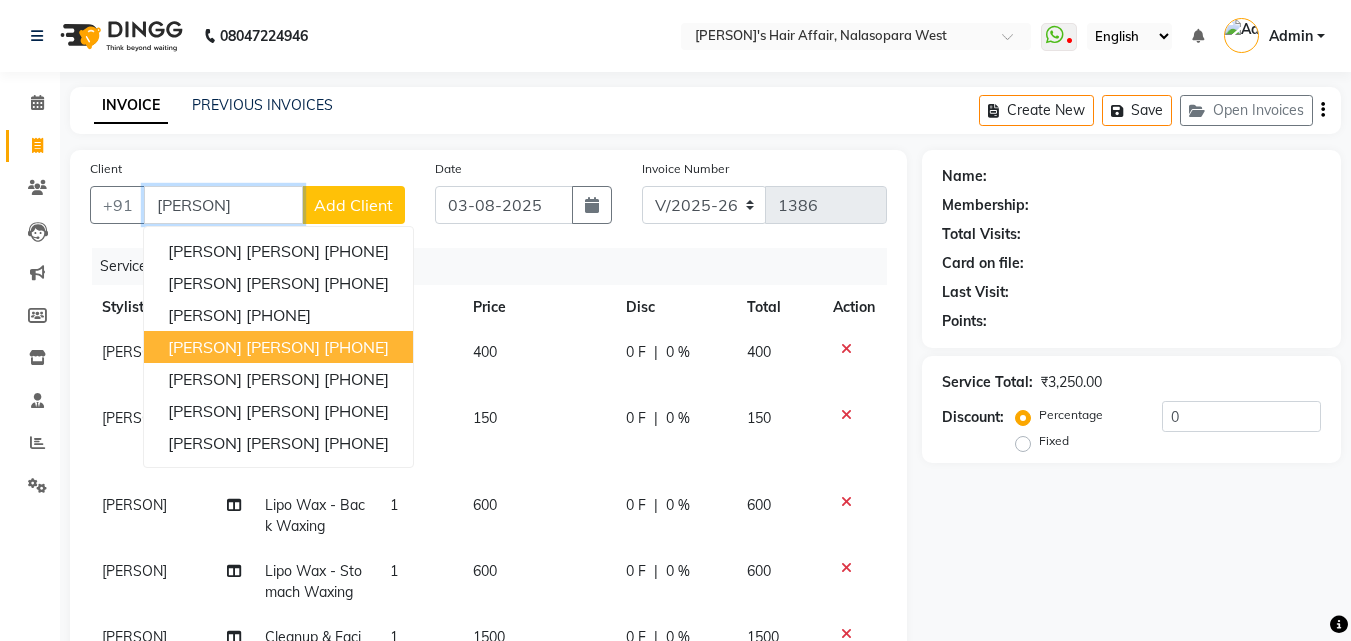 click on "[PHONE]" at bounding box center (356, 347) 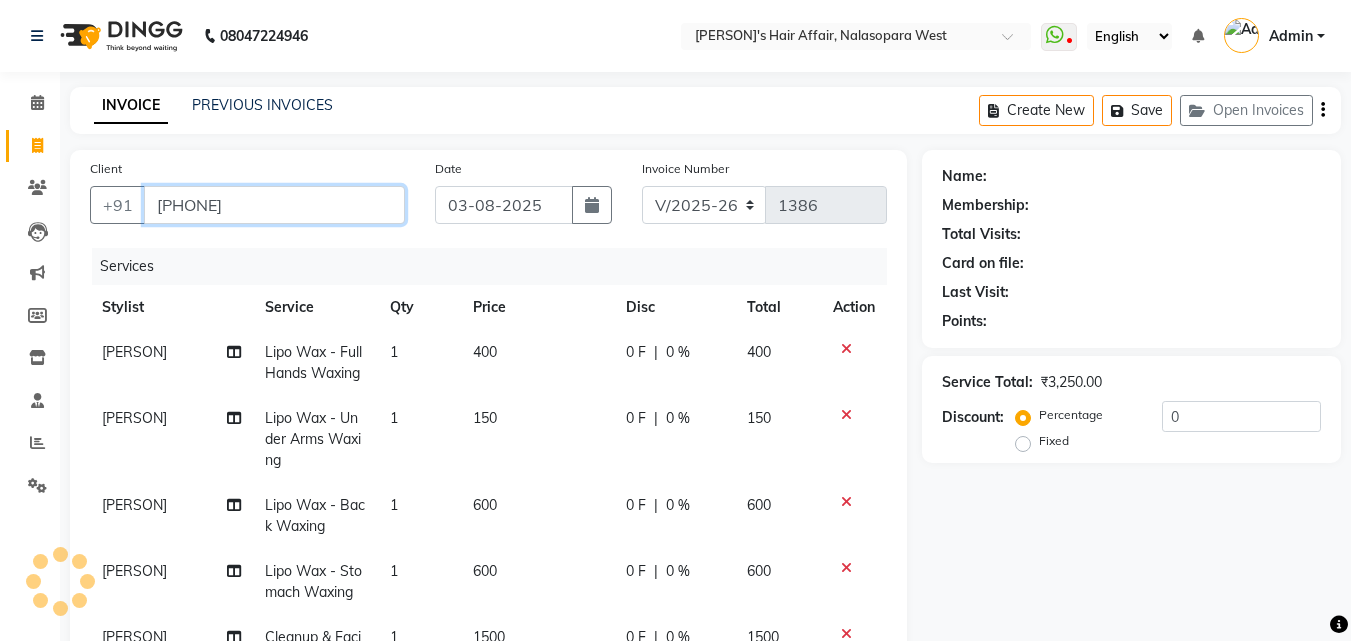 type on "[PHONE]" 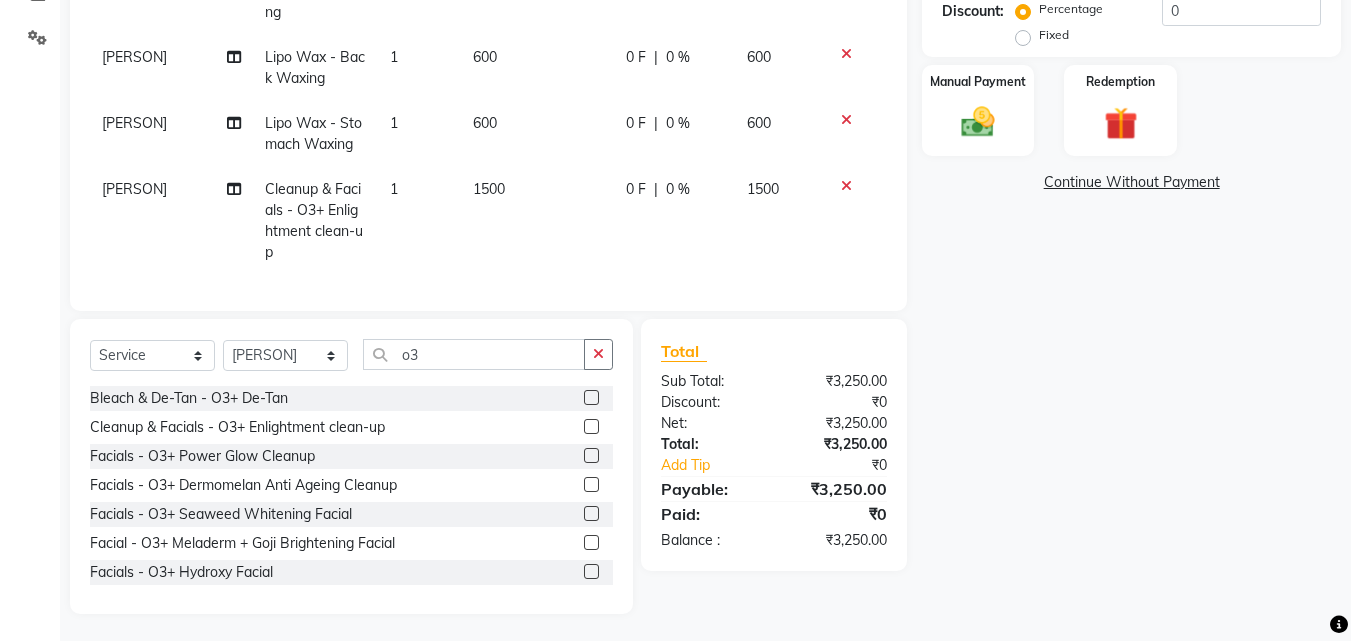 scroll, scrollTop: 451, scrollLeft: 0, axis: vertical 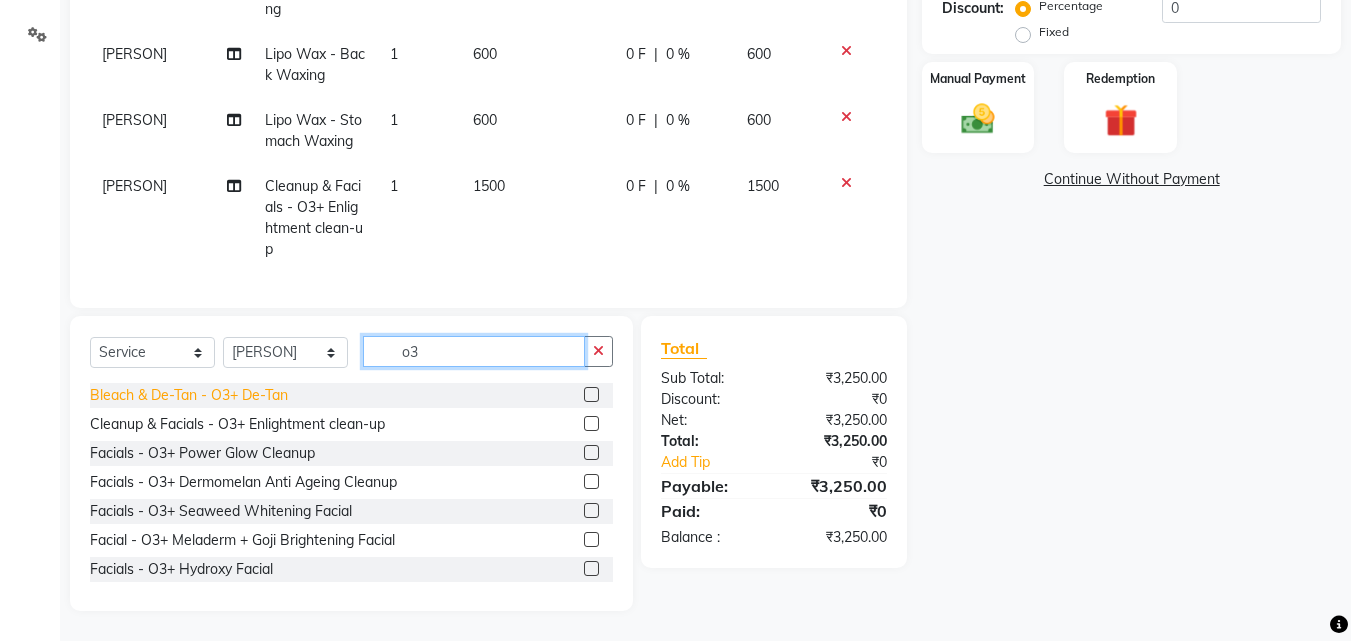drag, startPoint x: 477, startPoint y: 354, endPoint x: 109, endPoint y: 385, distance: 369.3034 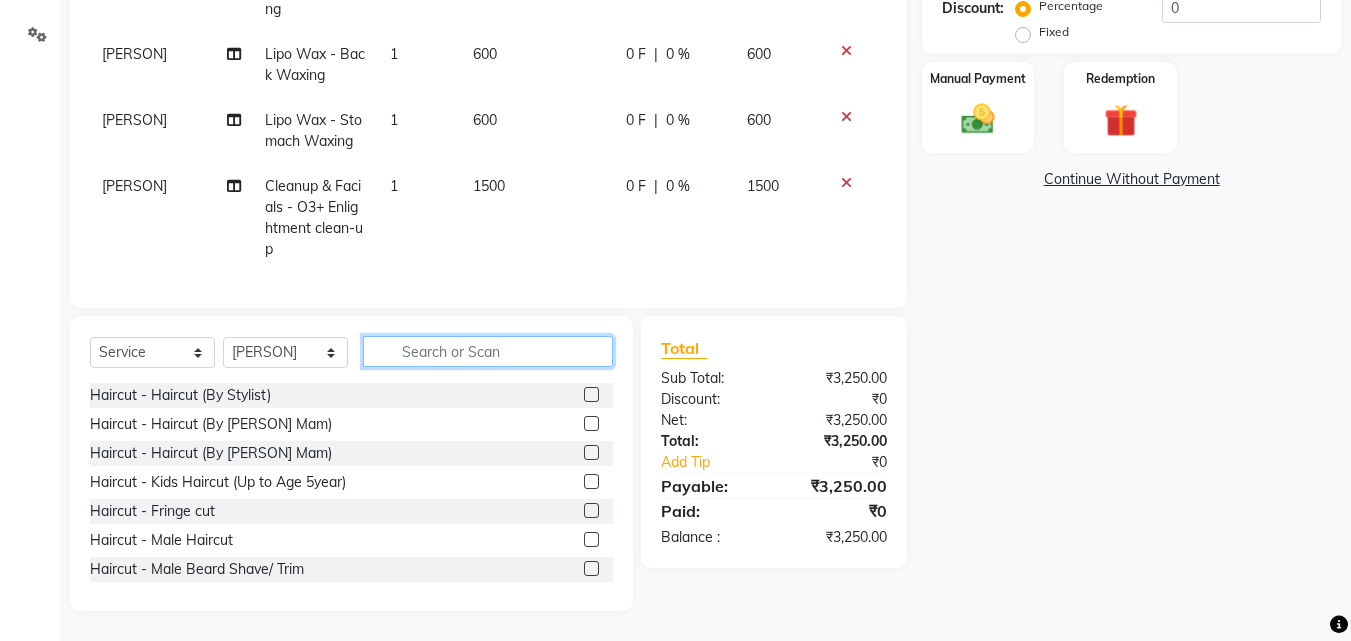 type 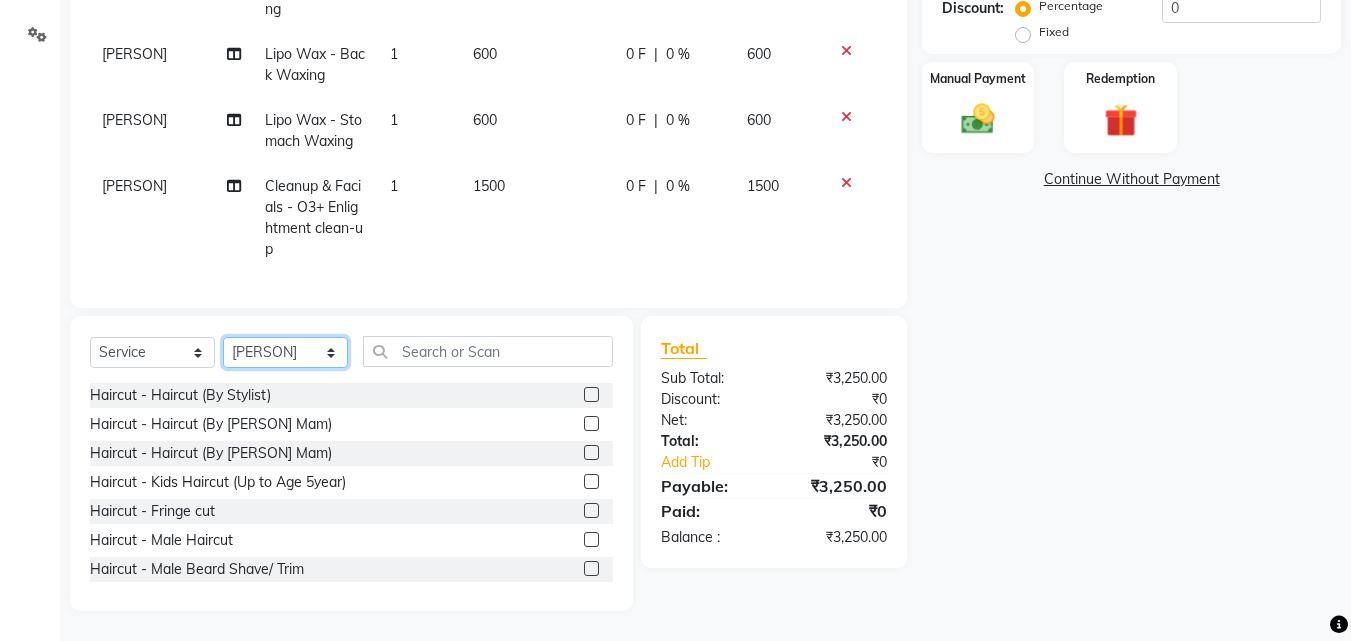 click on "Select Stylist Anjali Dilip Hair Affair Laksh Pranali Rashi Sakshi Saniya Sayali Shweta Sushmita  Umesh" 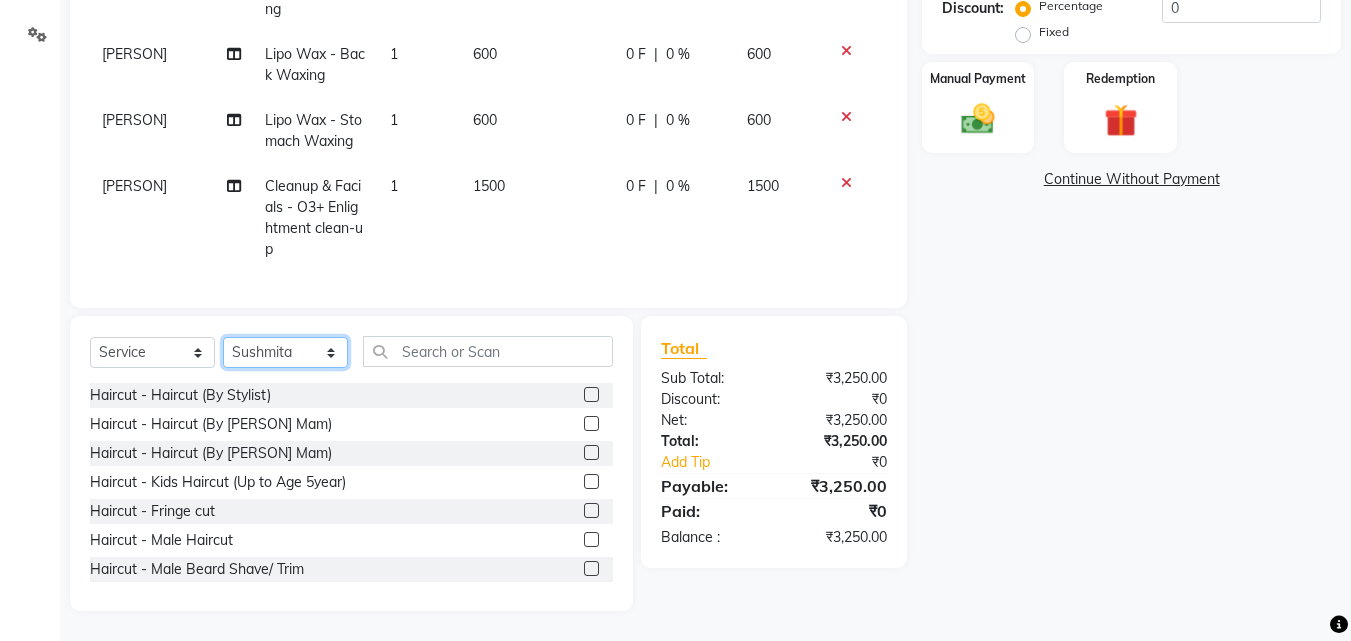 click on "Select Stylist Anjali Dilip Hair Affair Laksh Pranali Rashi Sakshi Saniya Sayali Shweta Sushmita  Umesh" 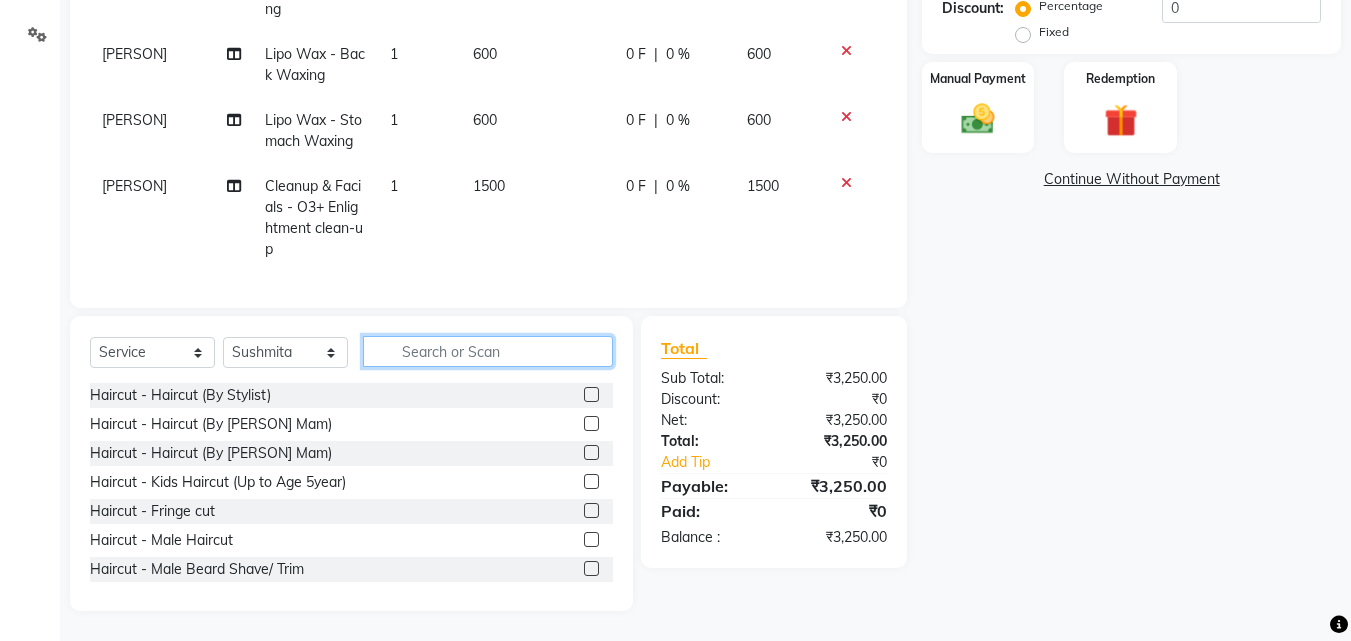 click 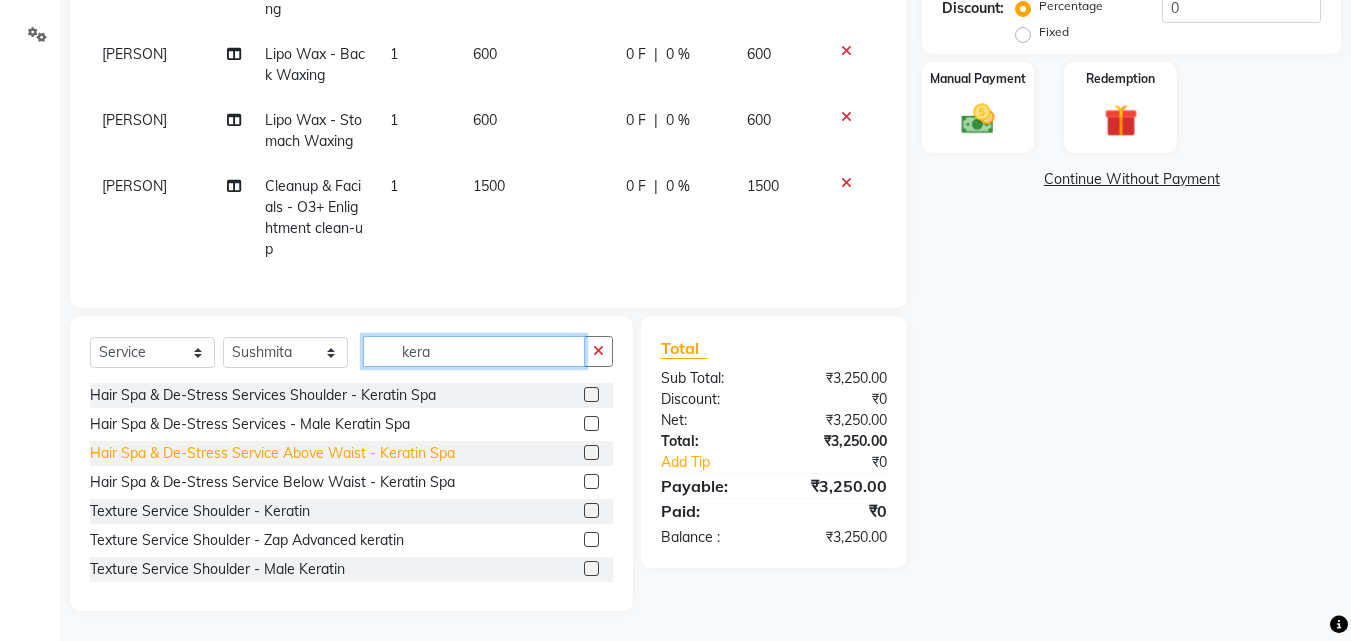 type on "kera" 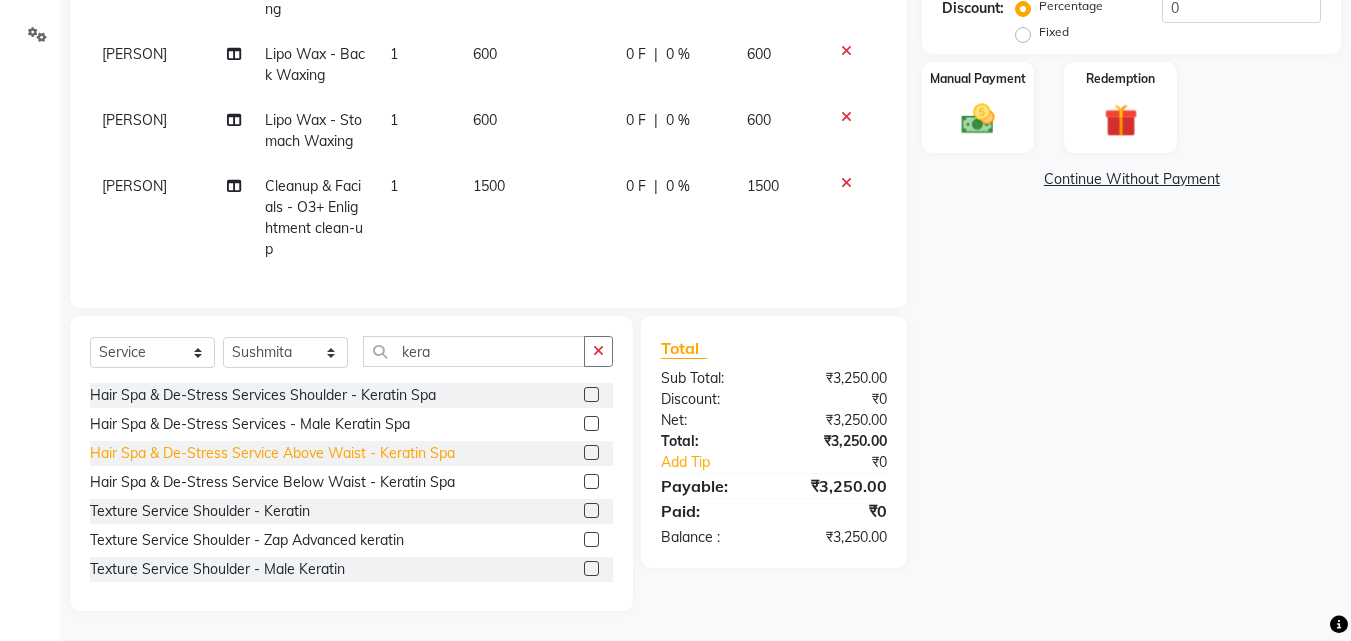 click on "Hair Spa & De-Stress Service Above Waist - Keratin Spa" 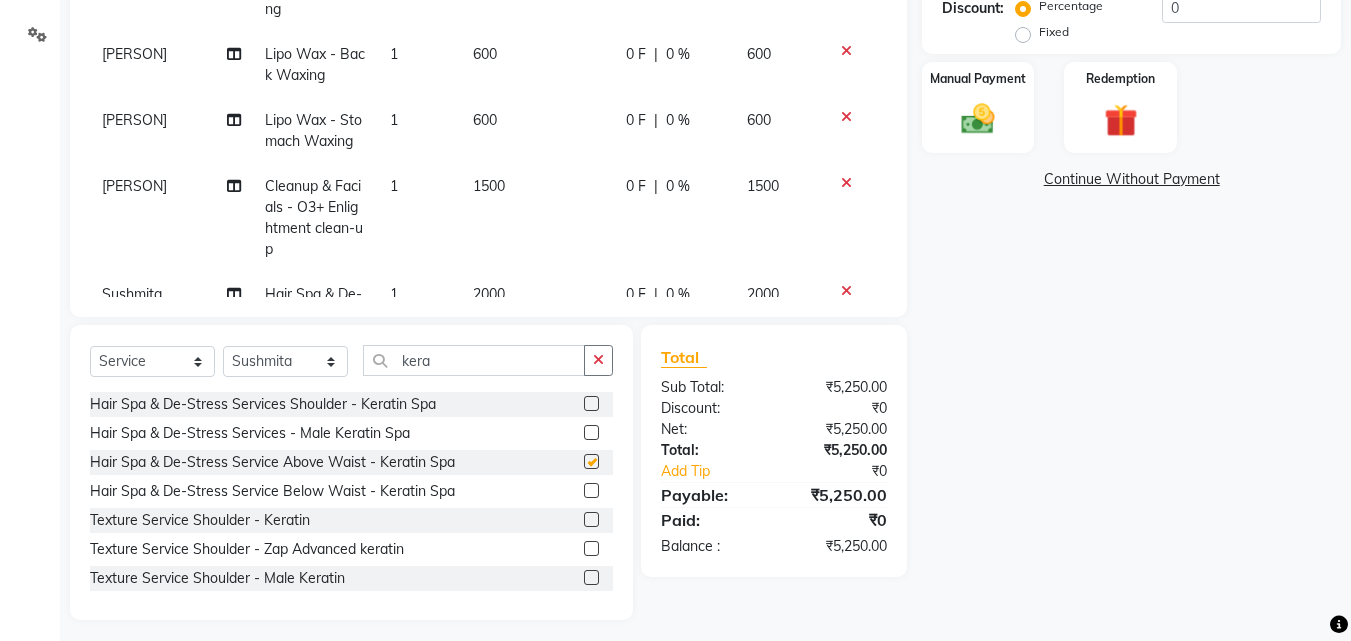 checkbox on "false" 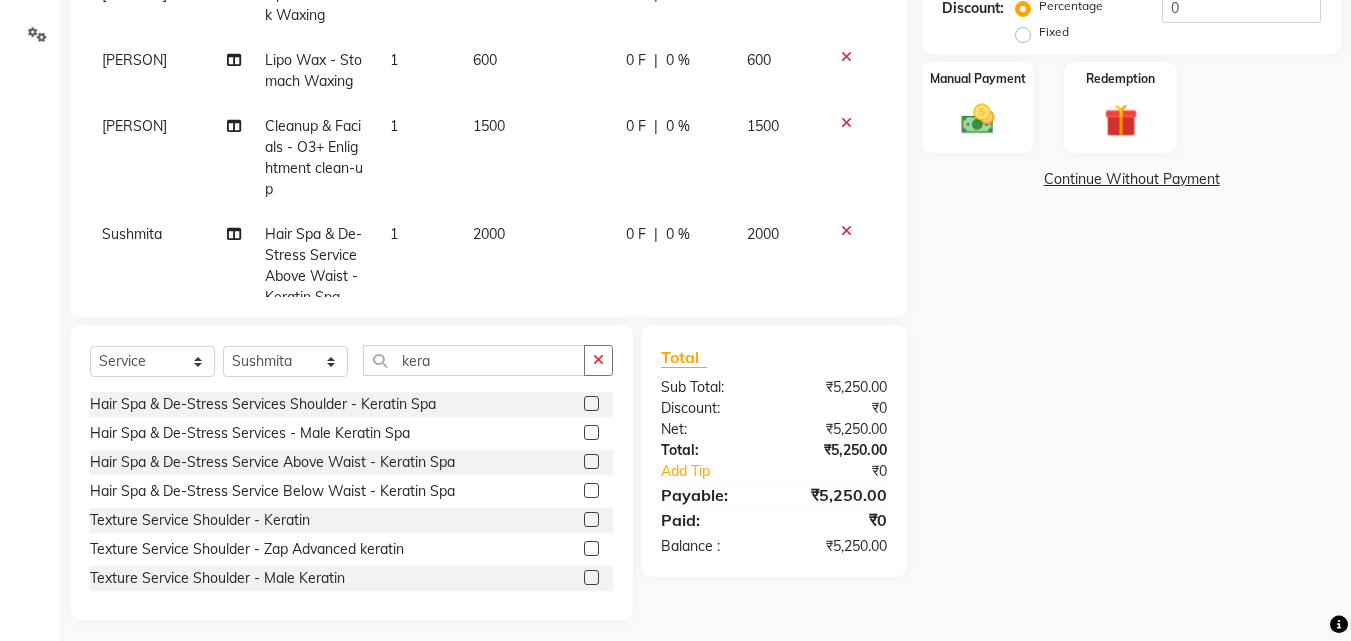 scroll, scrollTop: 114, scrollLeft: 0, axis: vertical 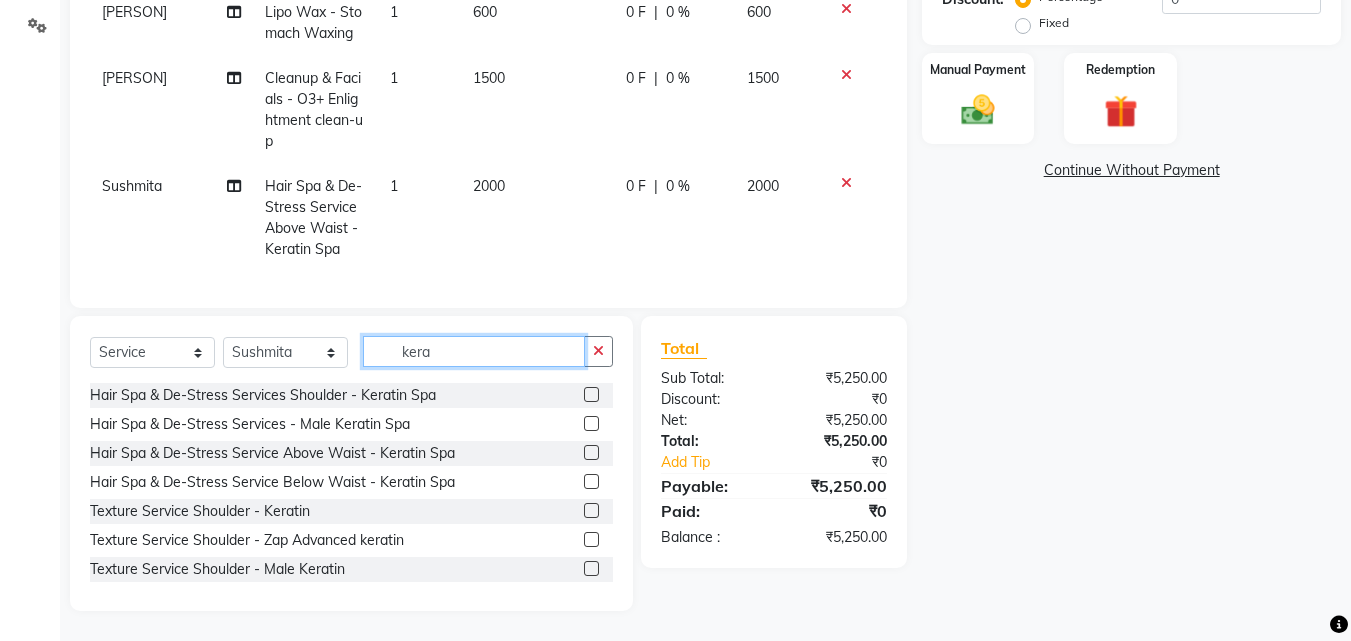 drag, startPoint x: 457, startPoint y: 338, endPoint x: 361, endPoint y: 351, distance: 96.87621 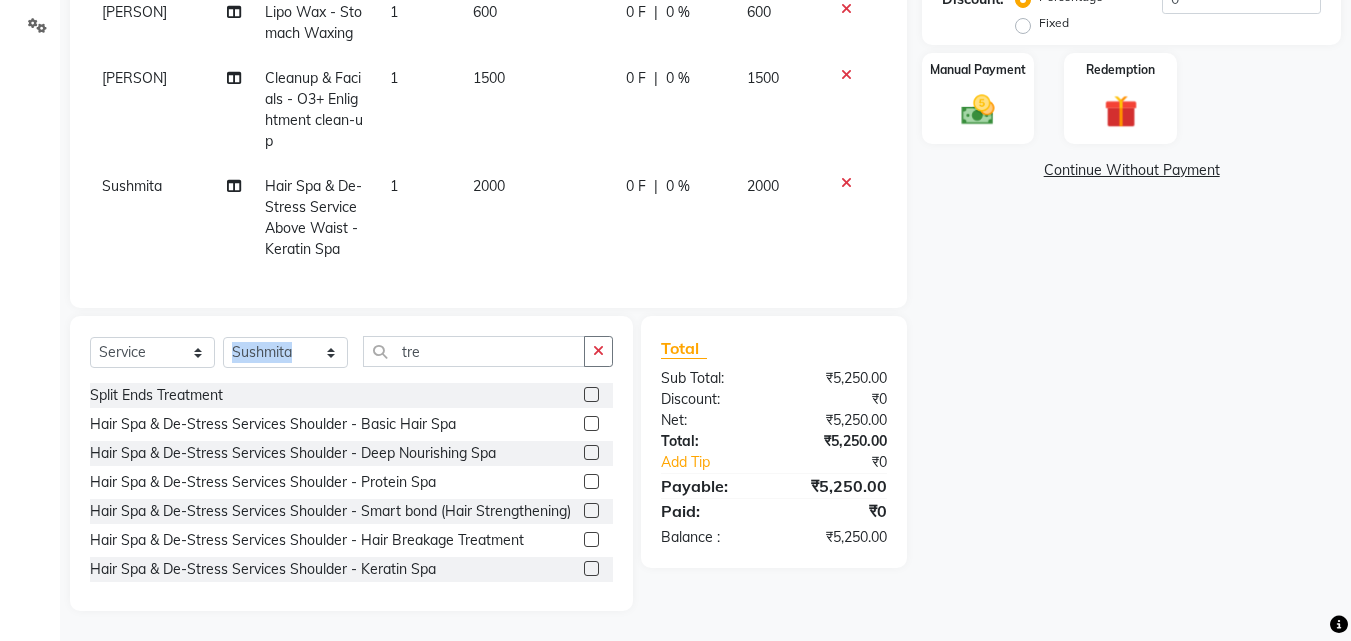 drag, startPoint x: 525, startPoint y: 367, endPoint x: 279, endPoint y: 367, distance: 246 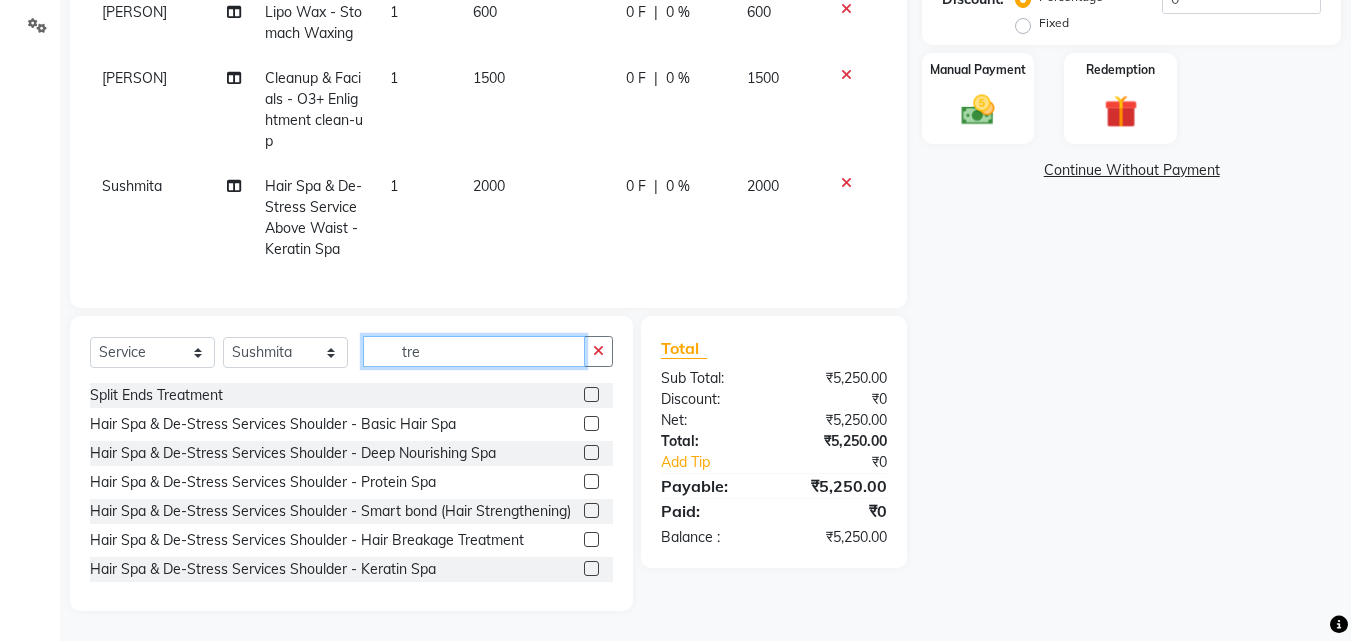 drag, startPoint x: 439, startPoint y: 351, endPoint x: 331, endPoint y: 325, distance: 111.085556 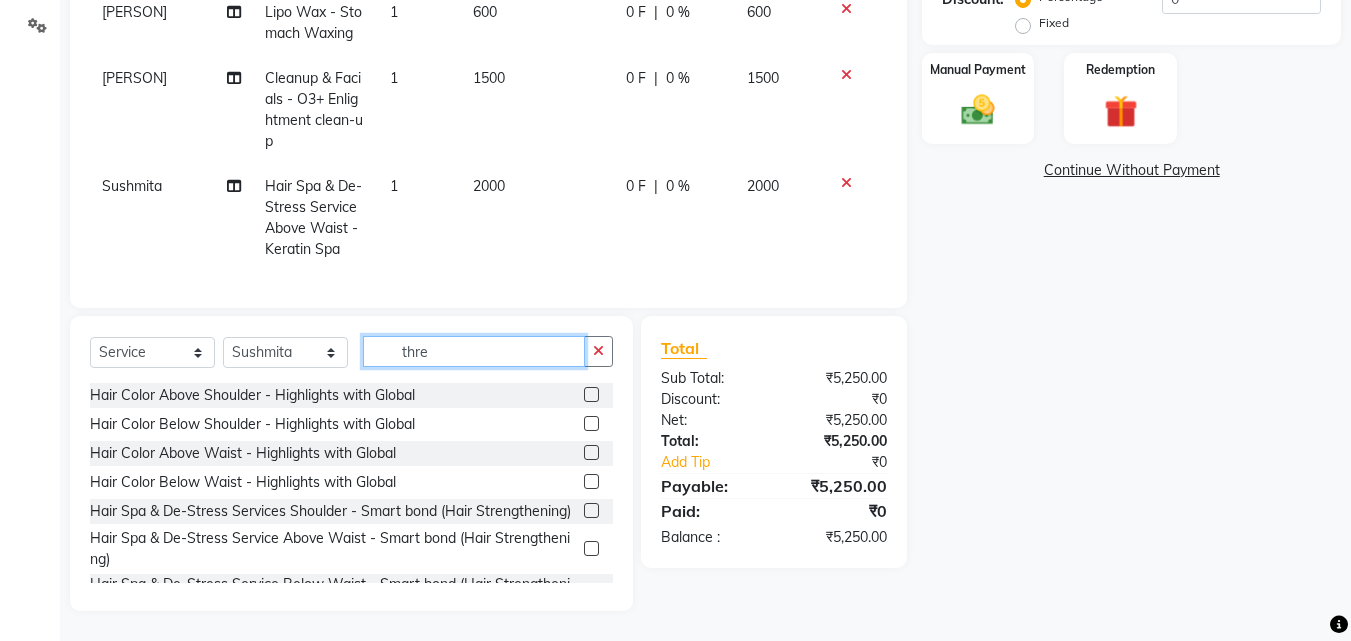 scroll, scrollTop: 417, scrollLeft: 0, axis: vertical 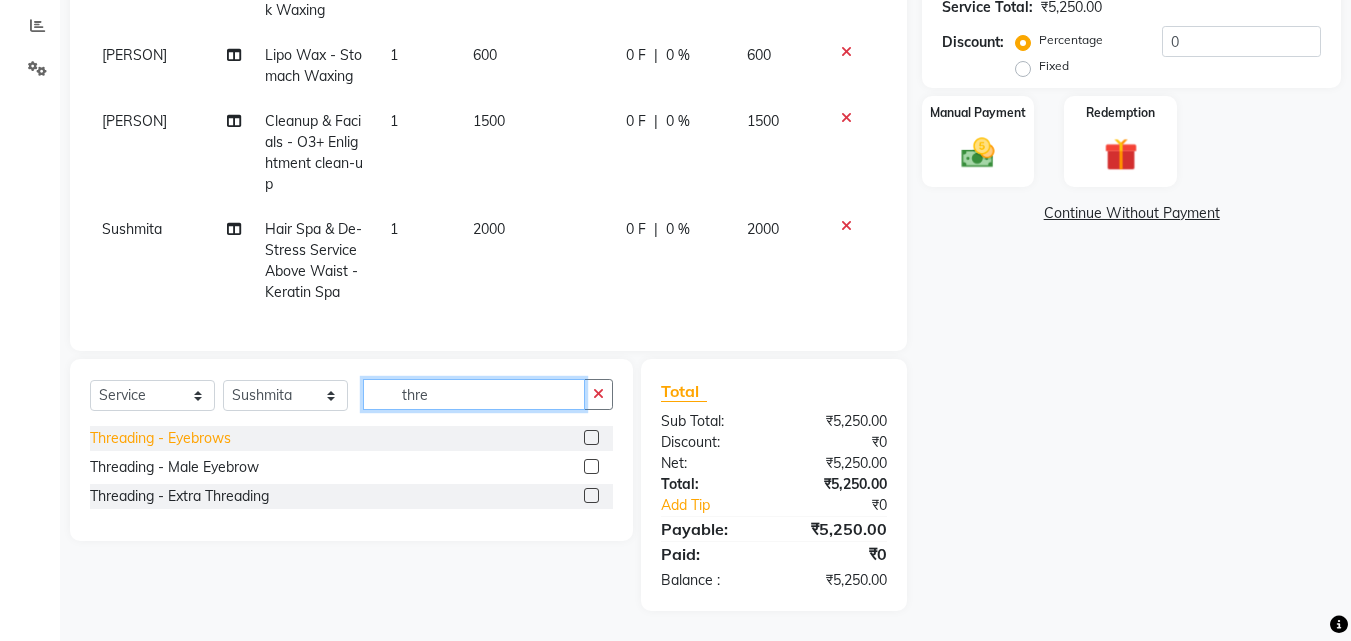 type on "thre" 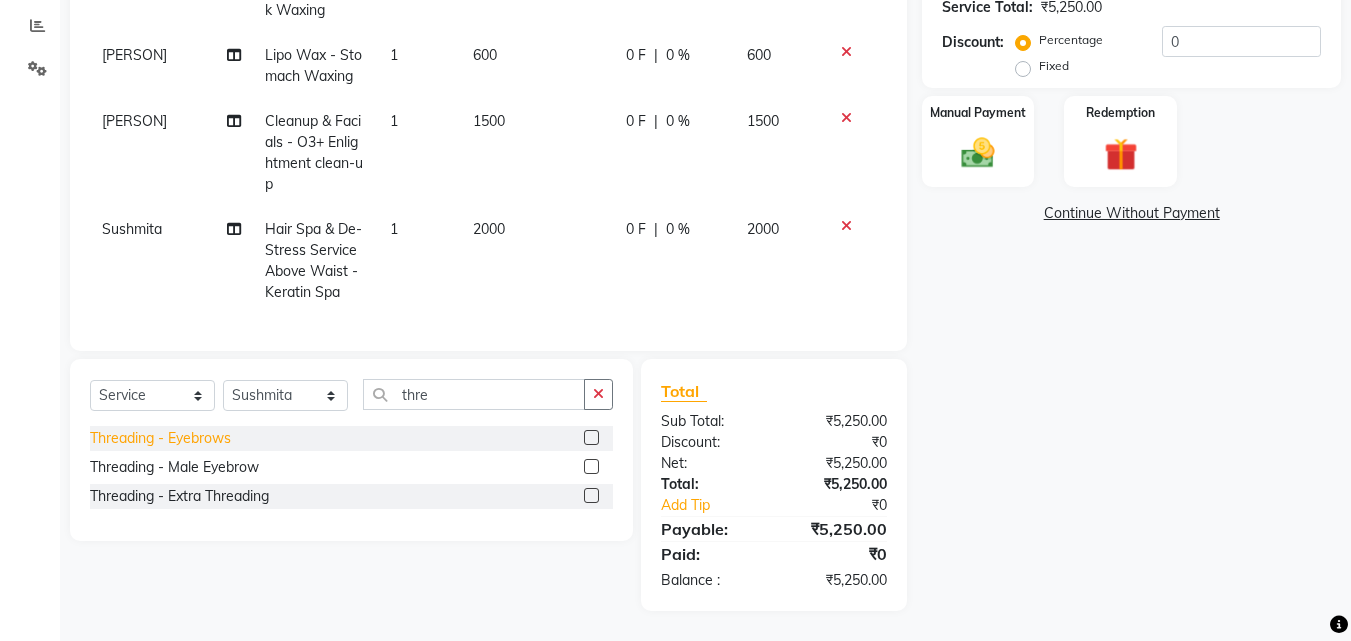 click on "Threading - Eyebrows" 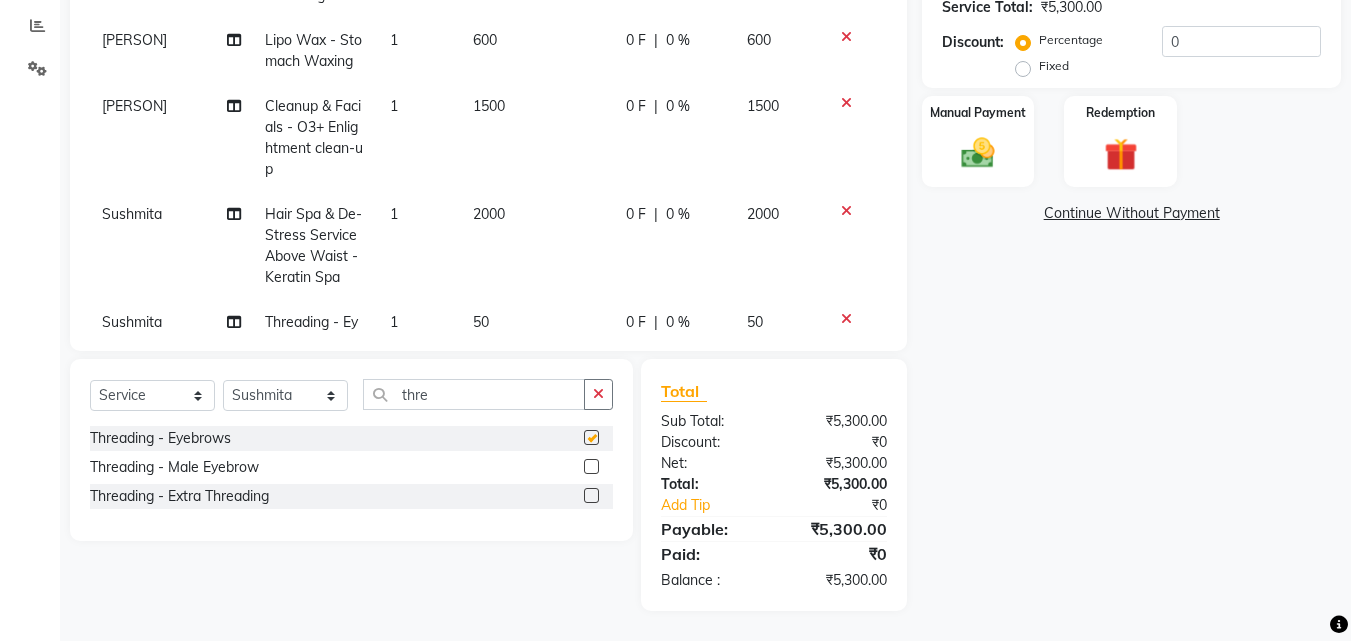 checkbox on "false" 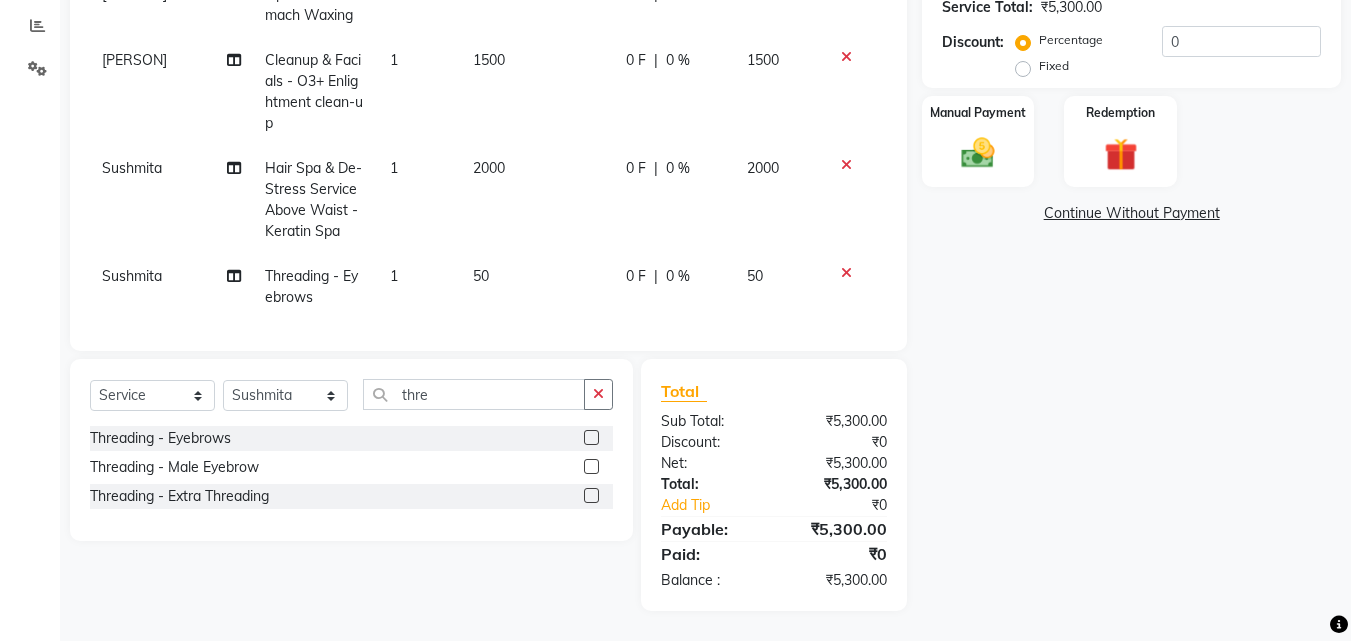 scroll, scrollTop: 180, scrollLeft: 0, axis: vertical 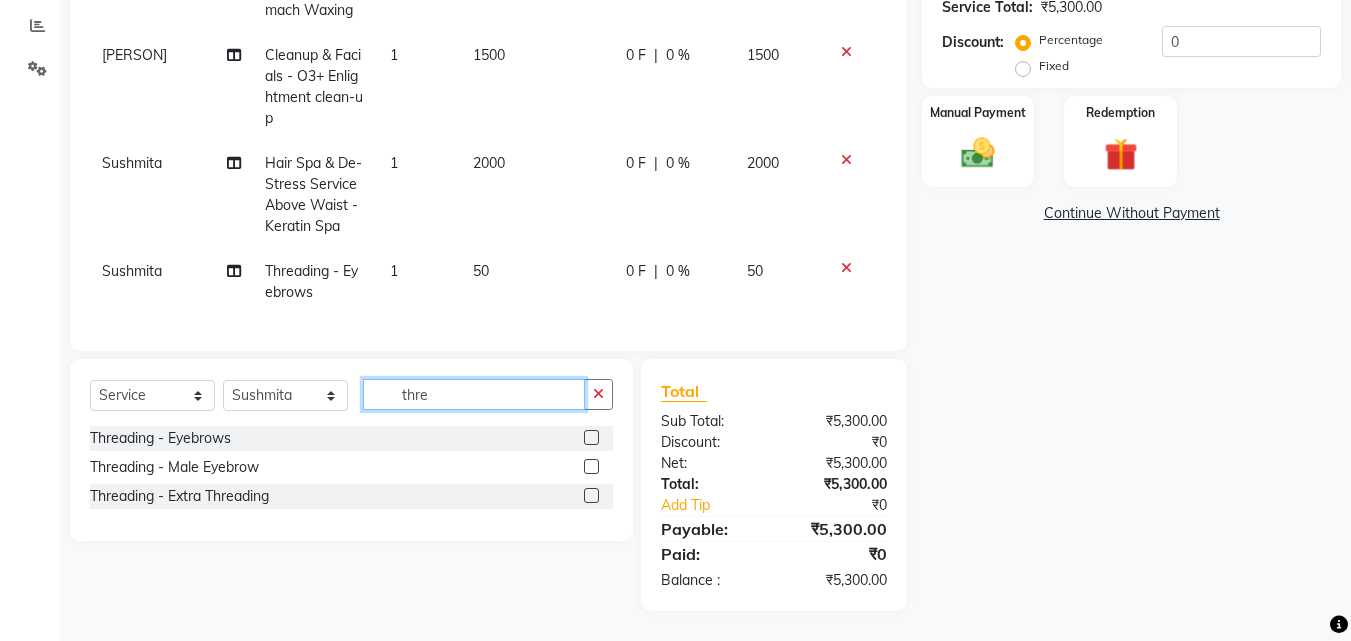 drag, startPoint x: 443, startPoint y: 393, endPoint x: 245, endPoint y: 365, distance: 199.97 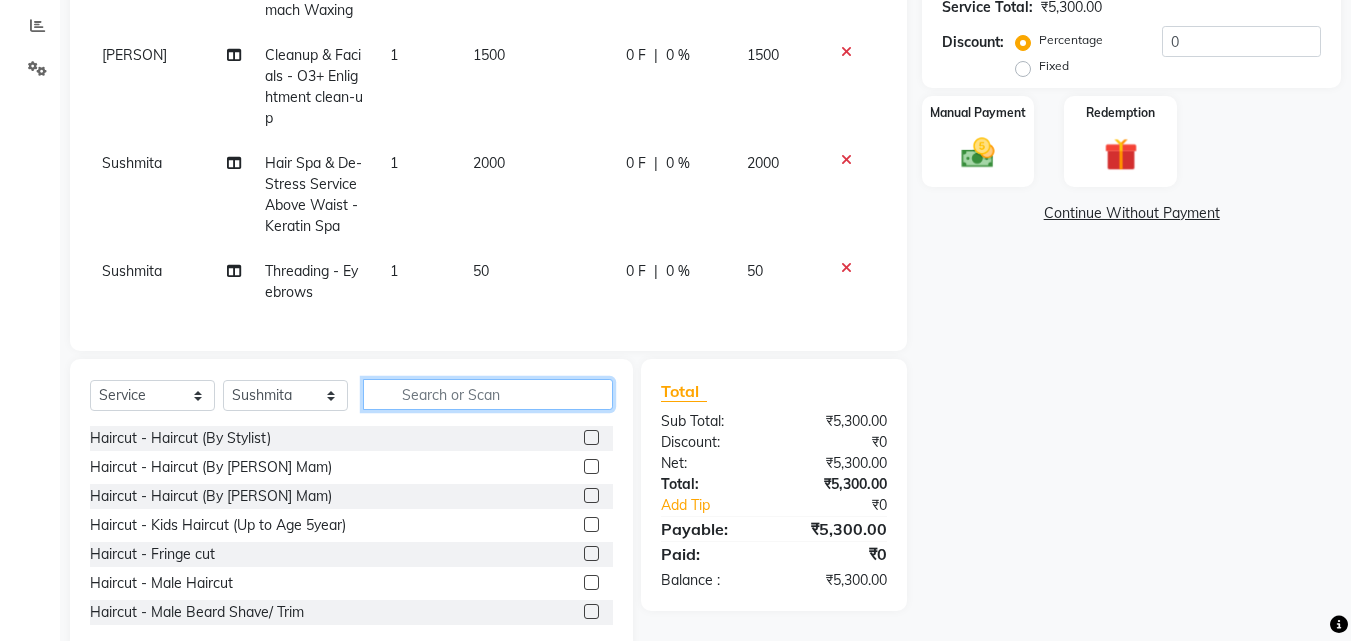 type 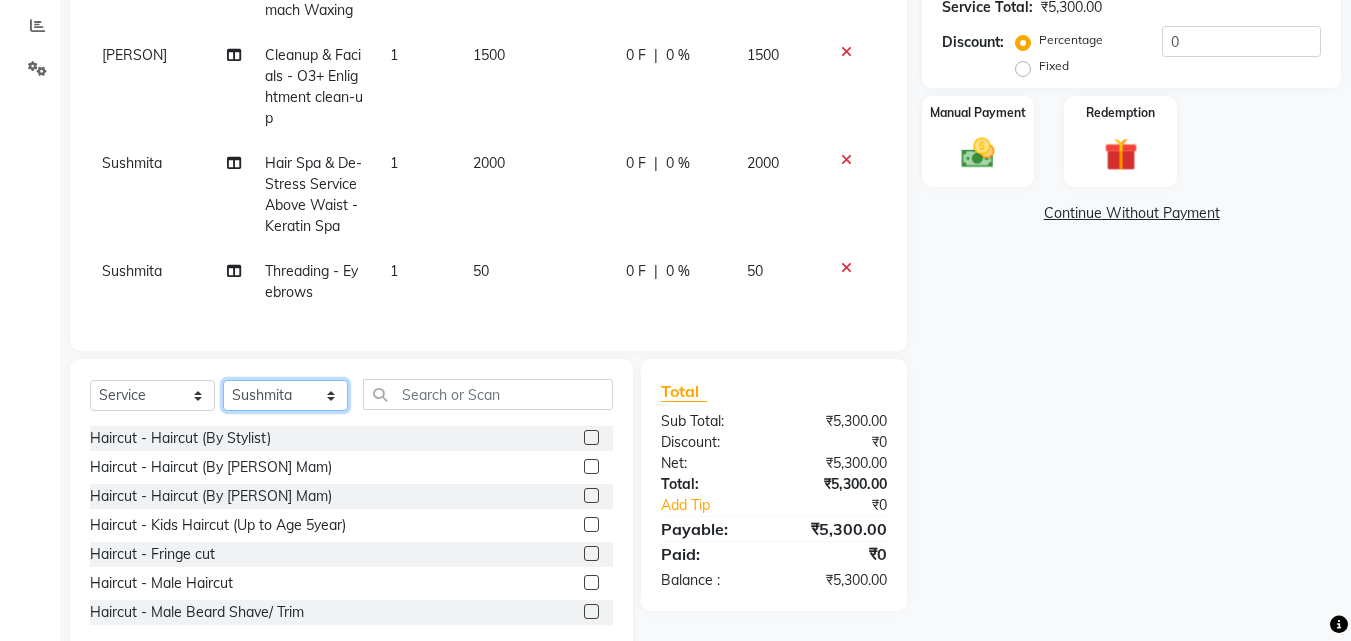 click on "Select Stylist Anjali Dilip Hair Affair Laksh Pranali Rashi Sakshi Saniya Sayali Shweta Sushmita  Umesh" 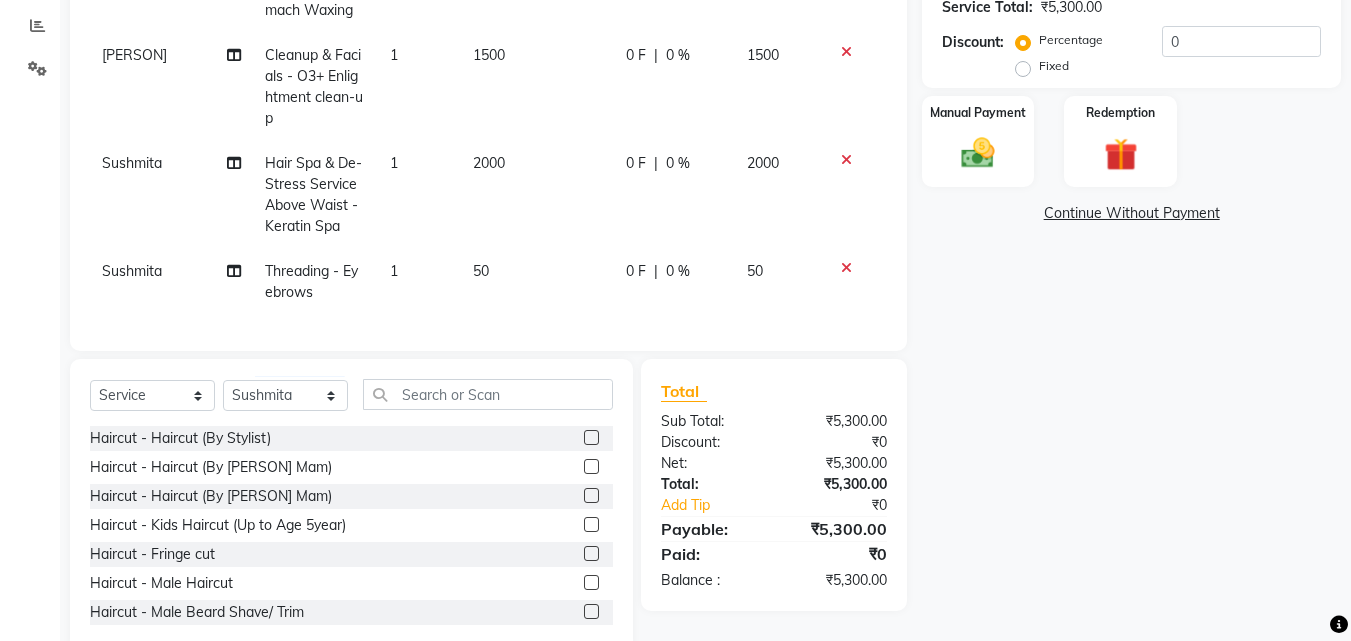 click on "Client +91 7058776036 Date 03-08-2025 Invoice Number V/2025 V/2025-26 1386 Services Stylist Service Qty Price Disc Total Action Sayali Lipo Wax - Full Hands  Waxing 1 400 0 F | 0 % 400 Sayali Lipo Wax - Under Arms Waxing 1 150 0 F | 0 % 150 Sayali Lipo Wax - Back Waxing 1 600 0 F | 0 % 600 Sayali Lipo Wax - Stomach Waxing 1 600 0 F | 0 % 600 Sayali Cleanup & Facials - O3+ Enlightment clean-up 1 1500 0 F | 0 % 1500 Sushmita  Hair Spa & De-Stress Service Above Waist - Keratin Spa 1 2000 0 F | 0 % 2000 Sushmita  Threading - Eyebrows 1 50 0 F | 0 % 50 Select  Service  Product  Membership  Package Voucher Prepaid Gift Card  Select Stylist Anjali Dilip Hair Affair Laksh Pranali Rashi Sakshi Saniya Sayali Shweta Sushmita  Umesh Haircut - Haircut (By Stylist)  Haircut - Haircut (By Rashi Mam)  Haircut - Haircut  (By Anjali Mam)  Haircut - Kids Haircut (Up to Age 5year)  Haircut - Fringe cut  Haircut - Male Haircut  Haircut - Male Beard Shave/ Trim  Hair Bonding - Patch  Split Ends Treatment  Styling - Blow dry  Total" 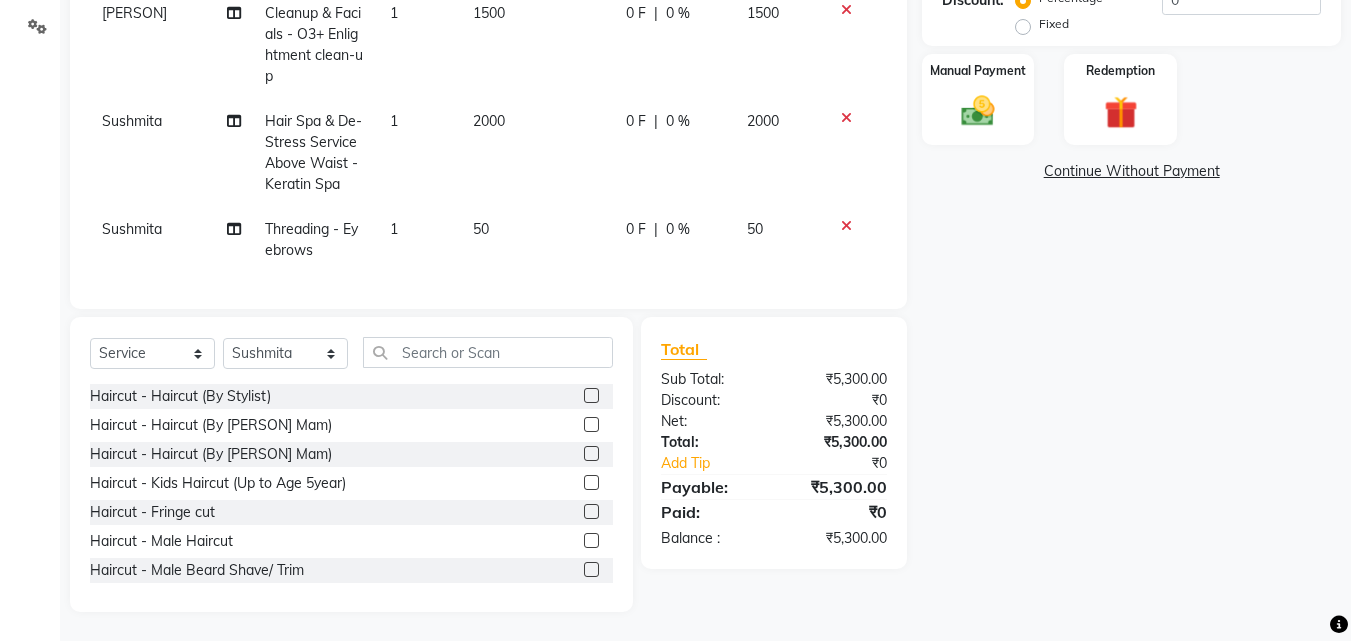 scroll, scrollTop: 460, scrollLeft: 0, axis: vertical 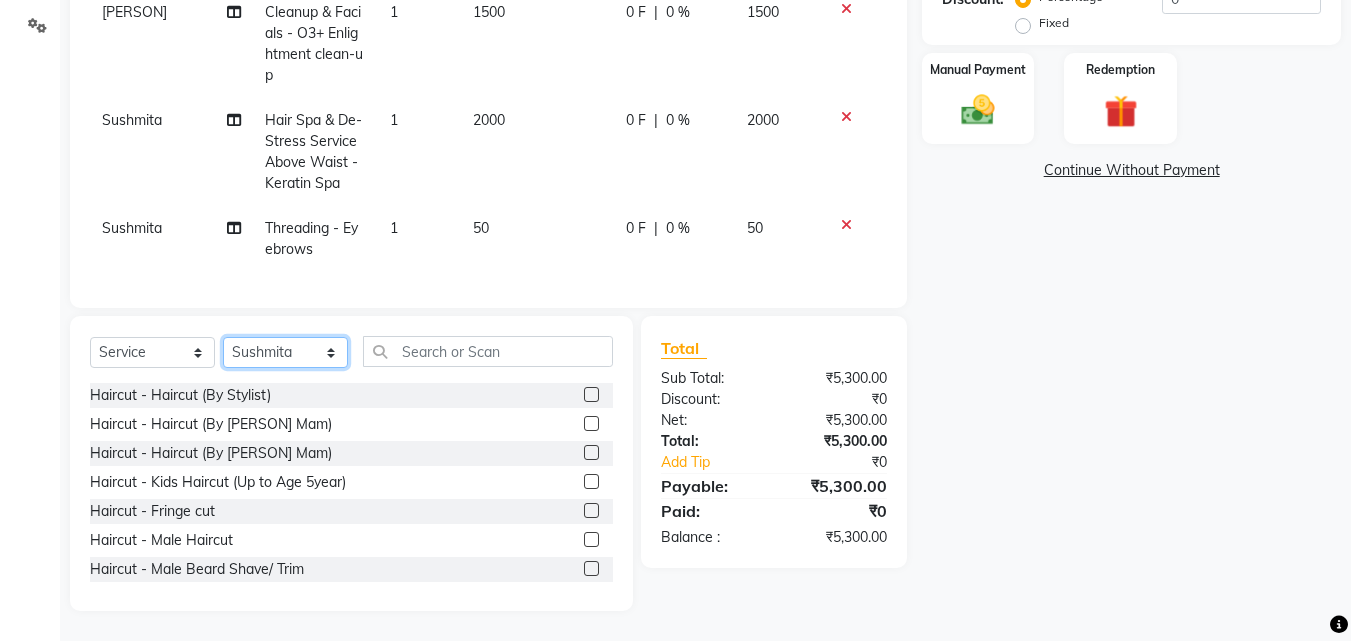 click on "Select Stylist Anjali Dilip Hair Affair Laksh Pranali Rashi Sakshi Saniya Sayali Shweta Sushmita  Umesh" 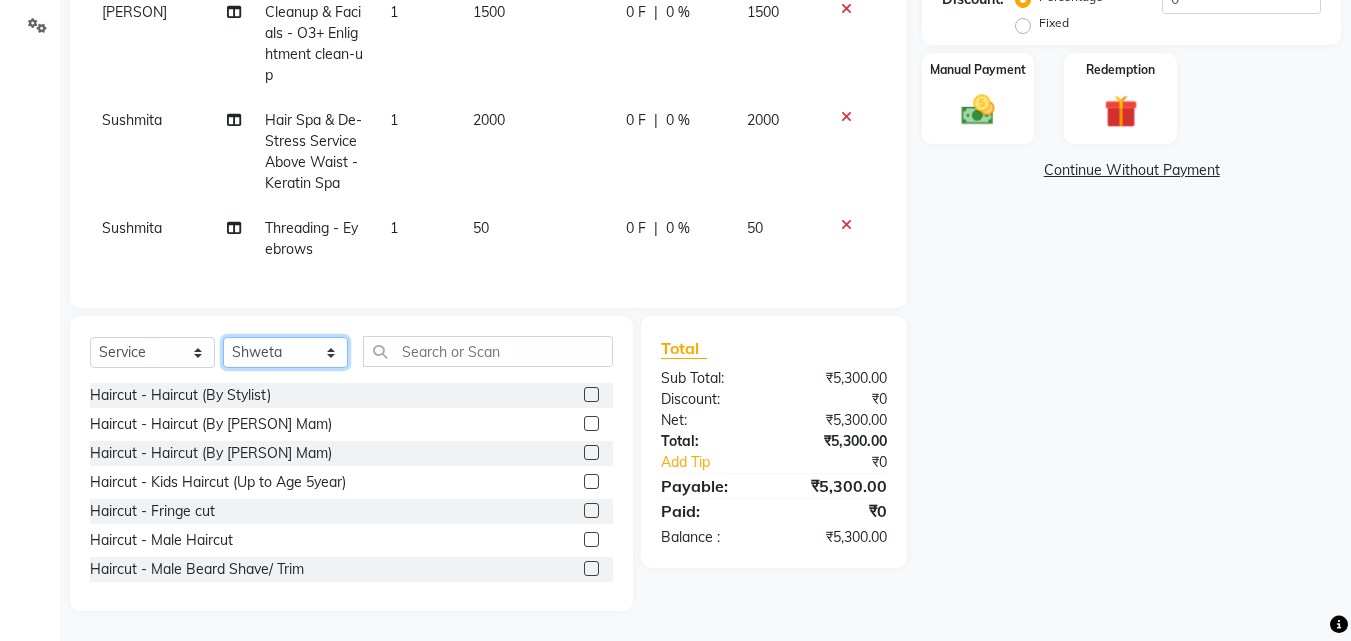 click on "Select Stylist Anjali Dilip Hair Affair Laksh Pranali Rashi Sakshi Saniya Sayali Shweta Sushmita  Umesh" 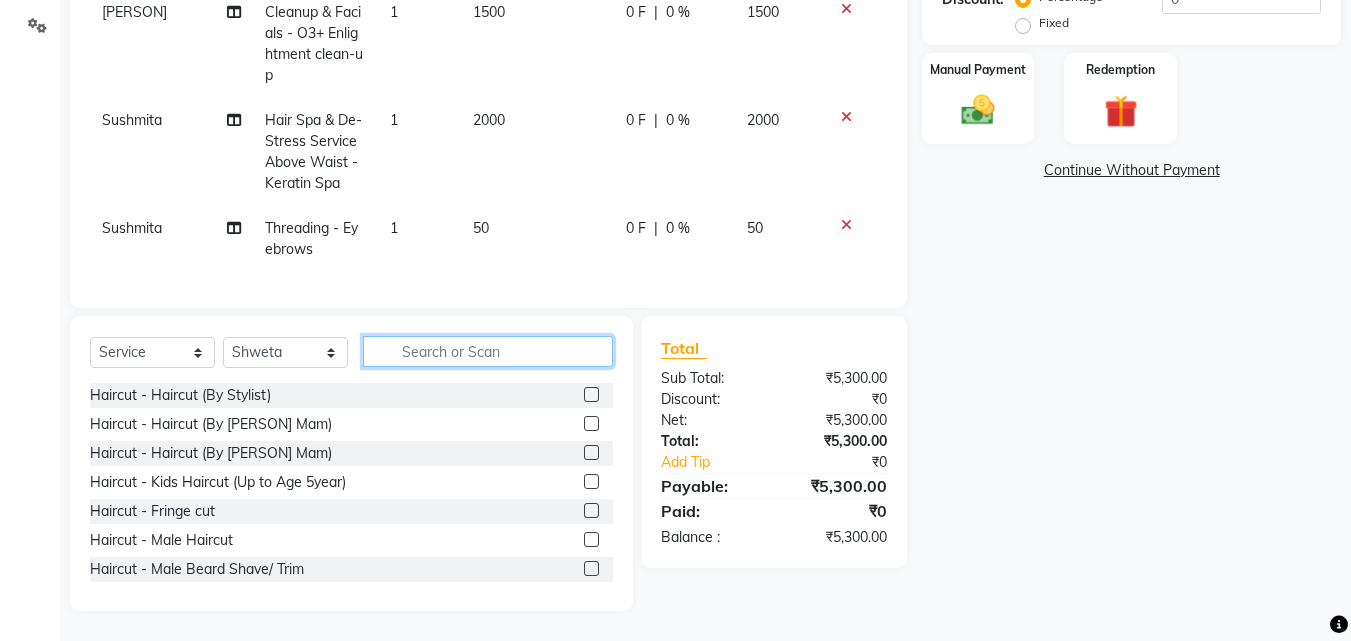 click 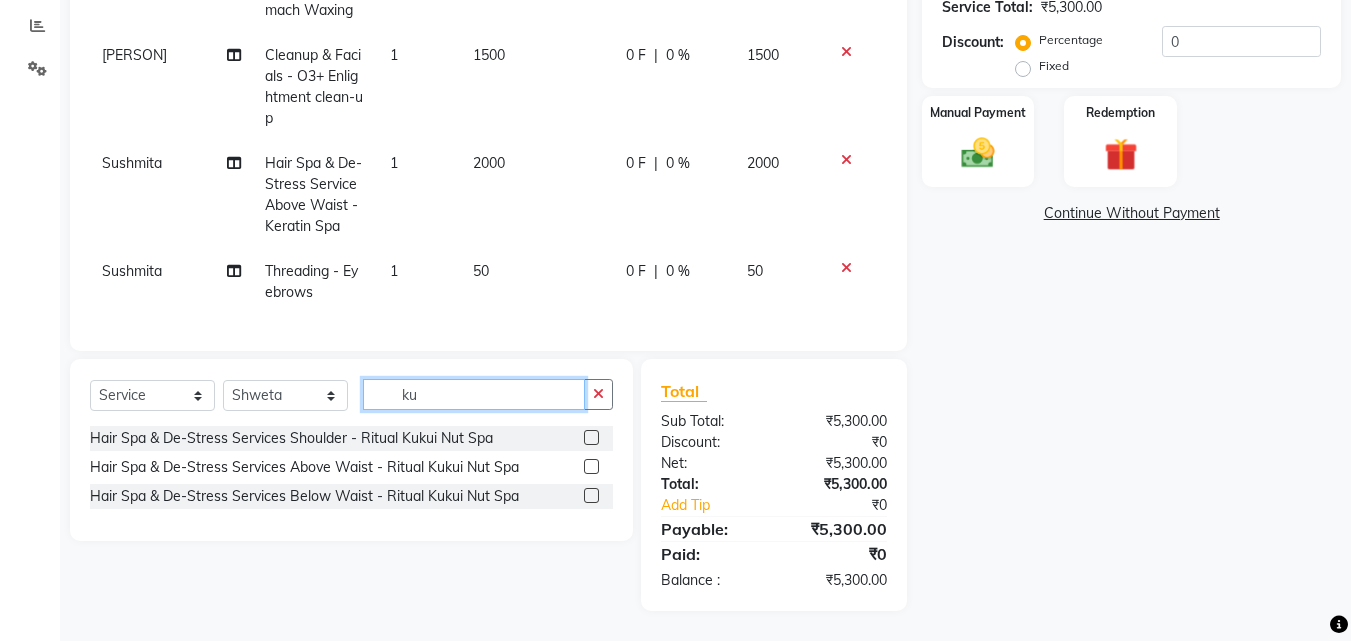 scroll, scrollTop: 417, scrollLeft: 0, axis: vertical 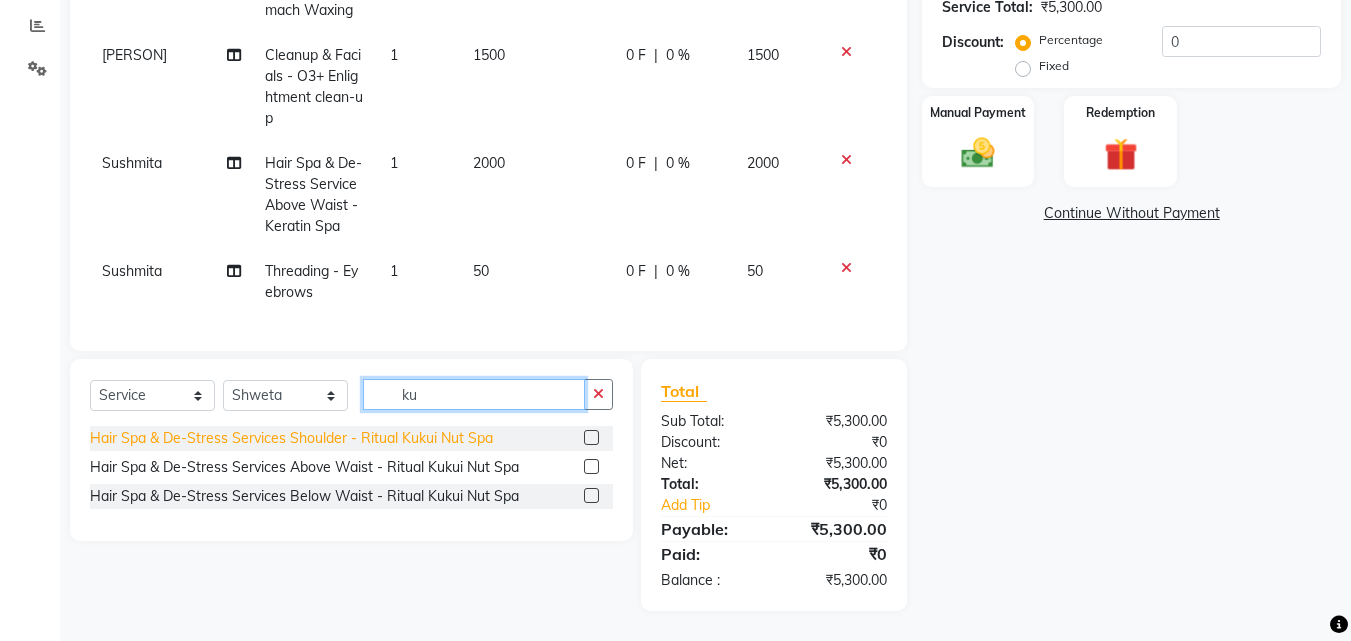 type on "ku" 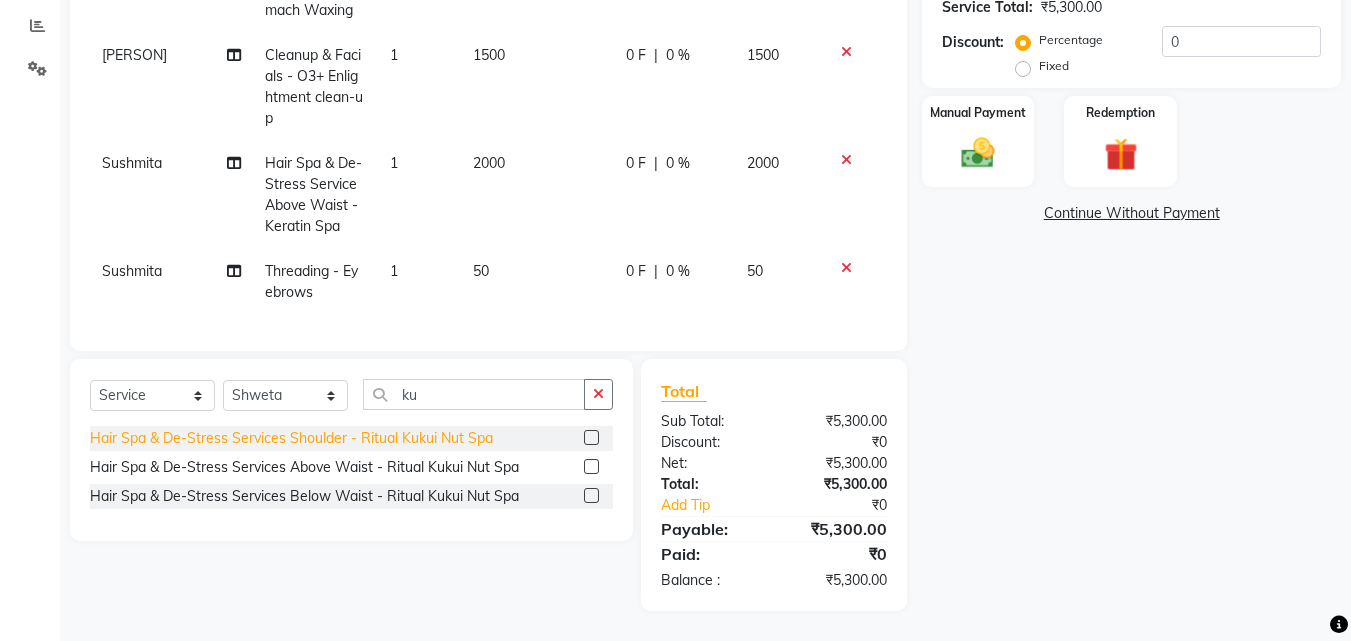click on "Hair Spa & De-Stress Services Shoulder - Ritual Kukui Nut Spa" 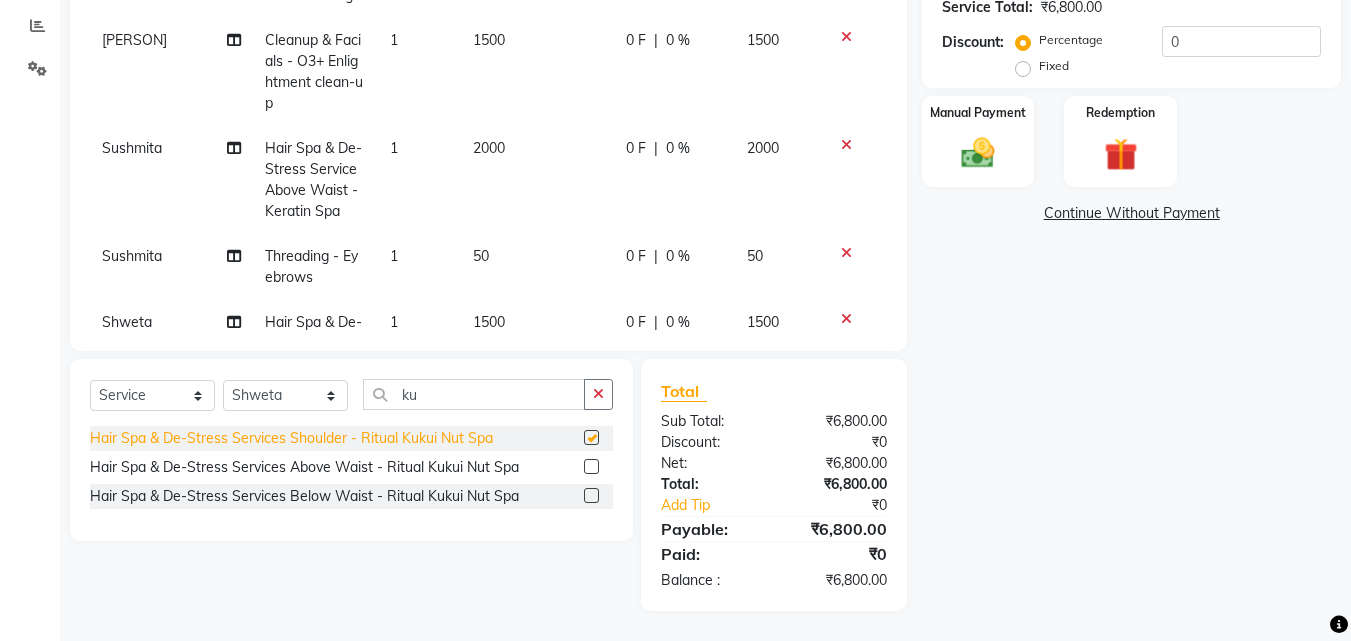 checkbox on "false" 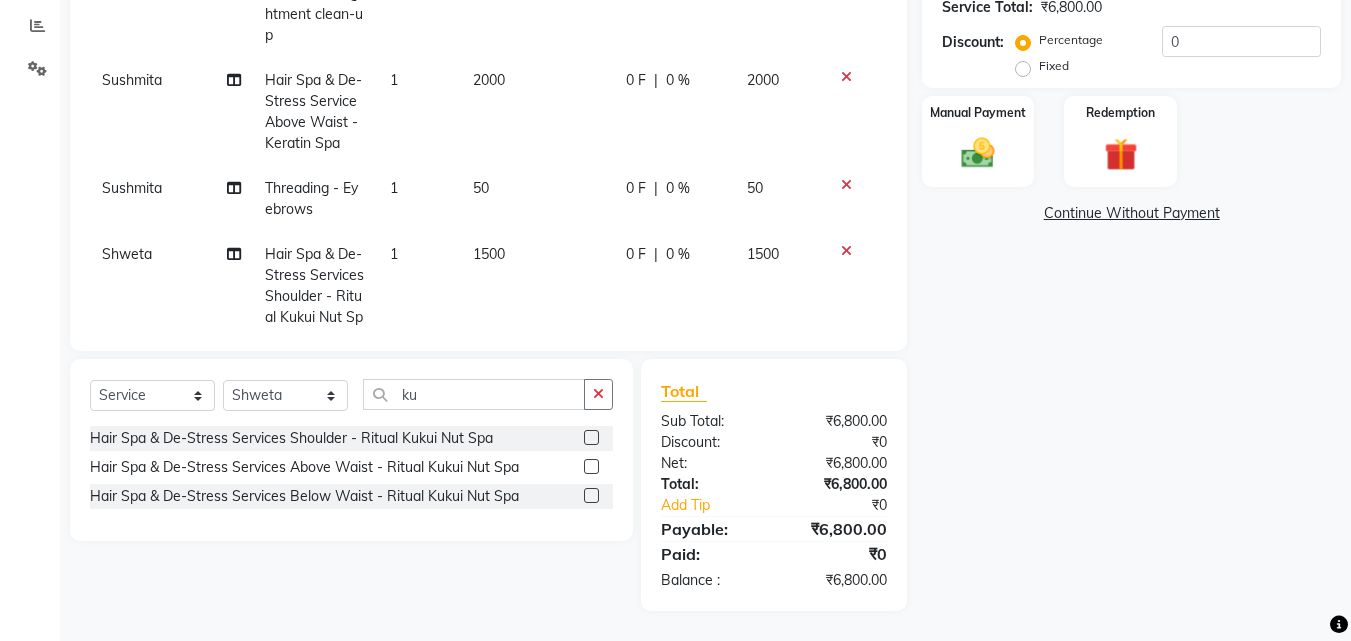 scroll, scrollTop: 309, scrollLeft: 0, axis: vertical 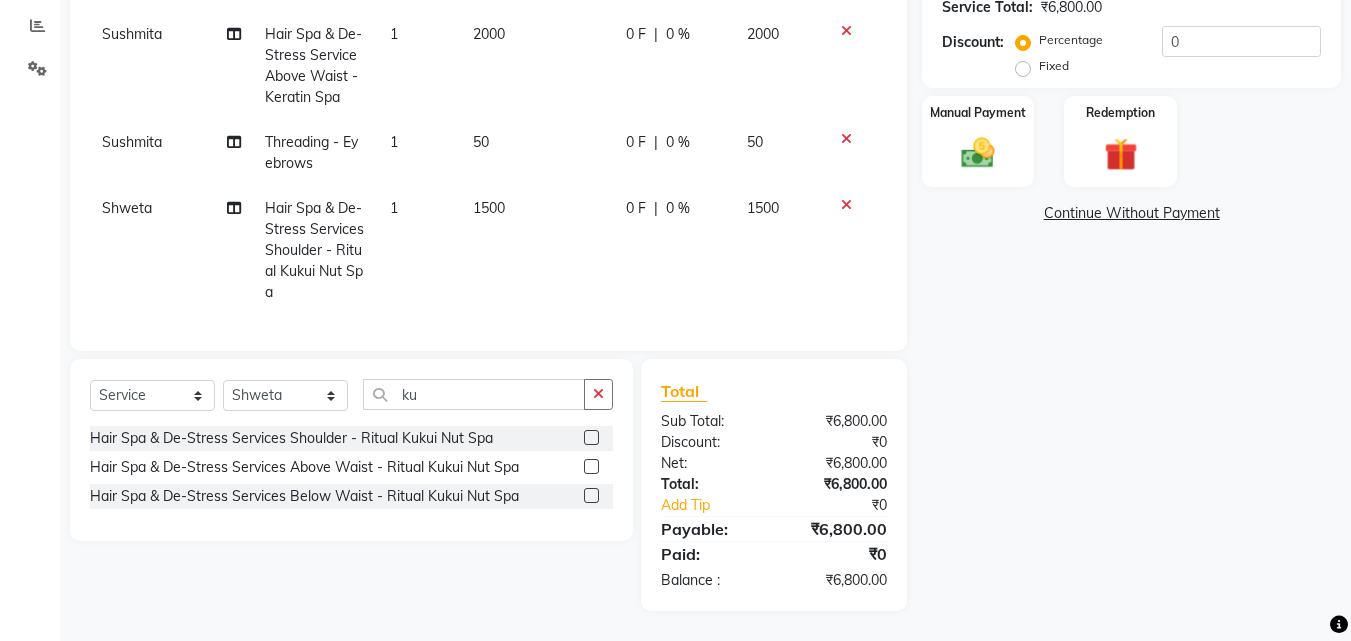 click 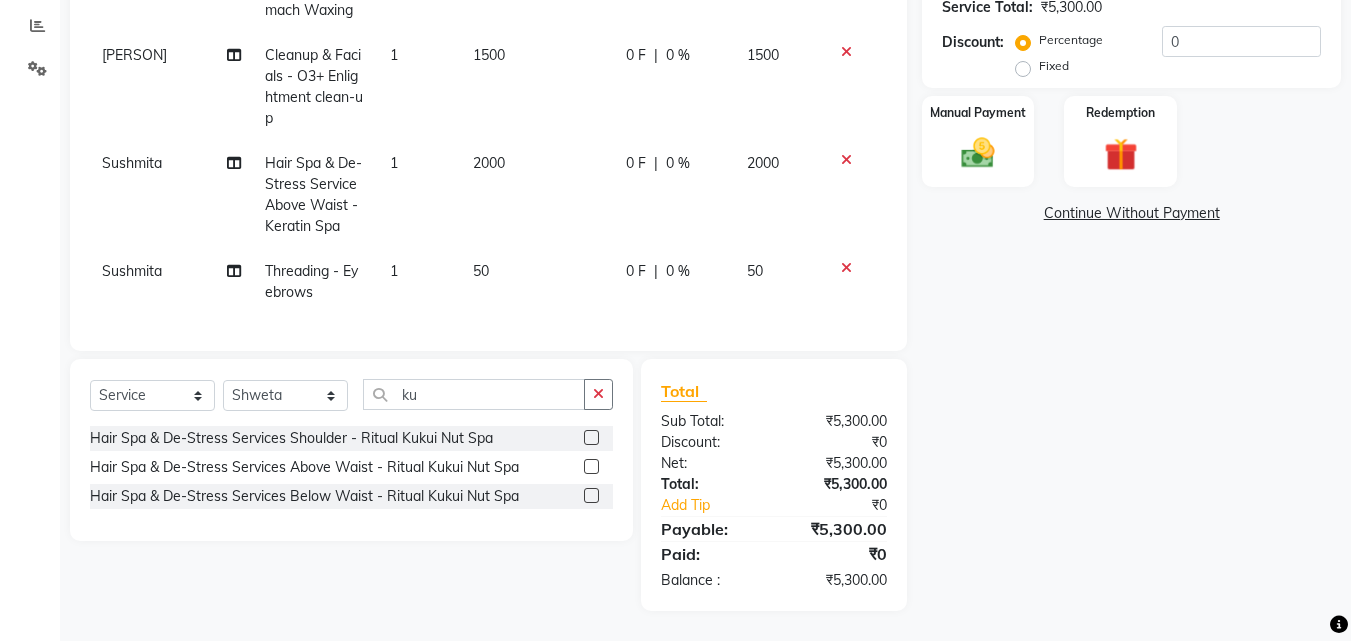 scroll, scrollTop: 180, scrollLeft: 0, axis: vertical 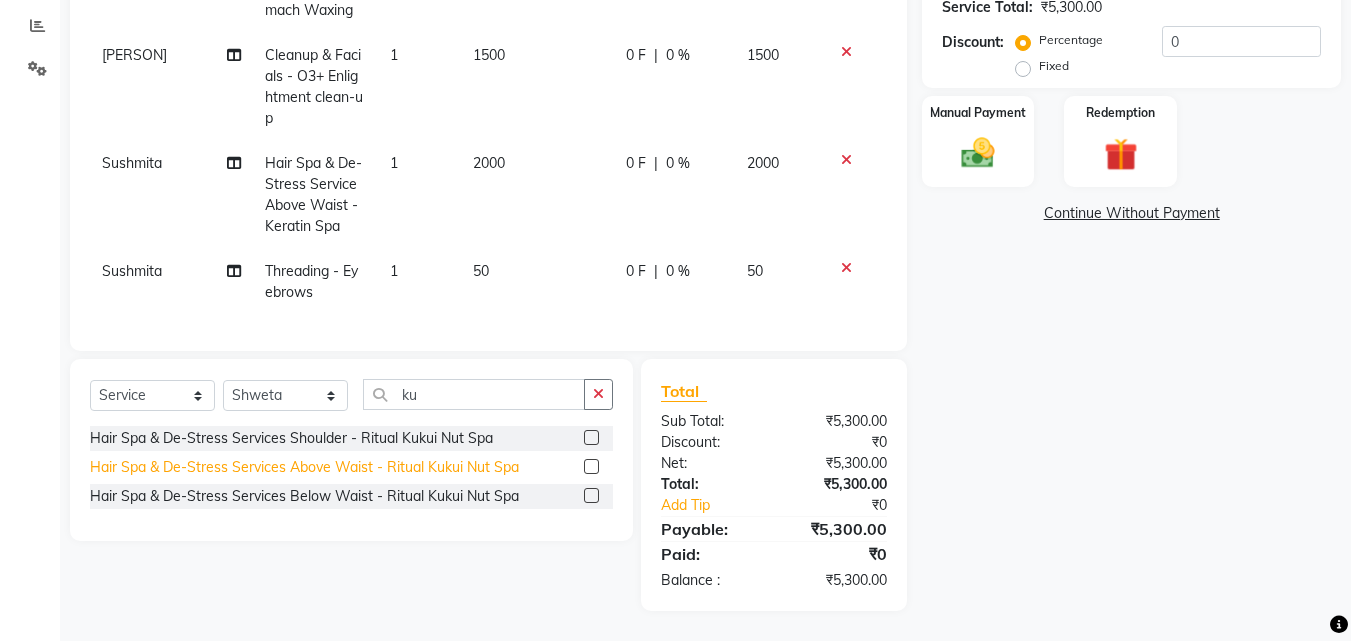 click on "Hair Spa & De-Stress Services Above Waist - Ritual Kukui Nut Spa" 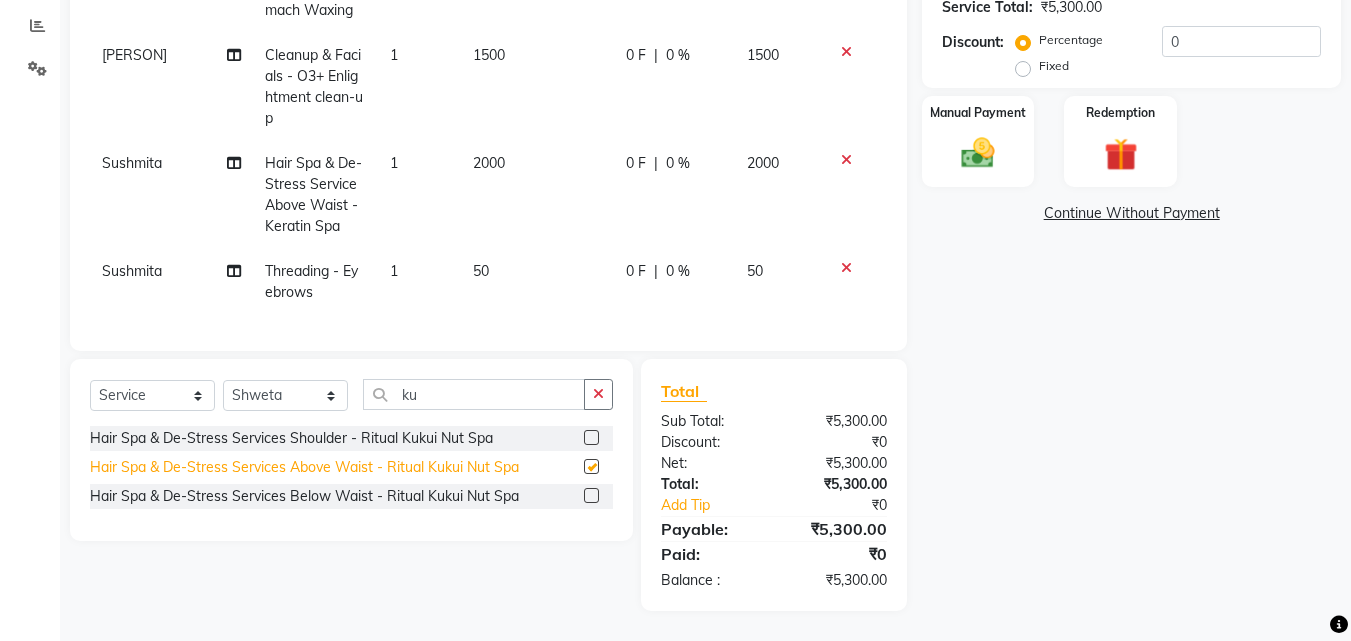 scroll, scrollTop: 309, scrollLeft: 0, axis: vertical 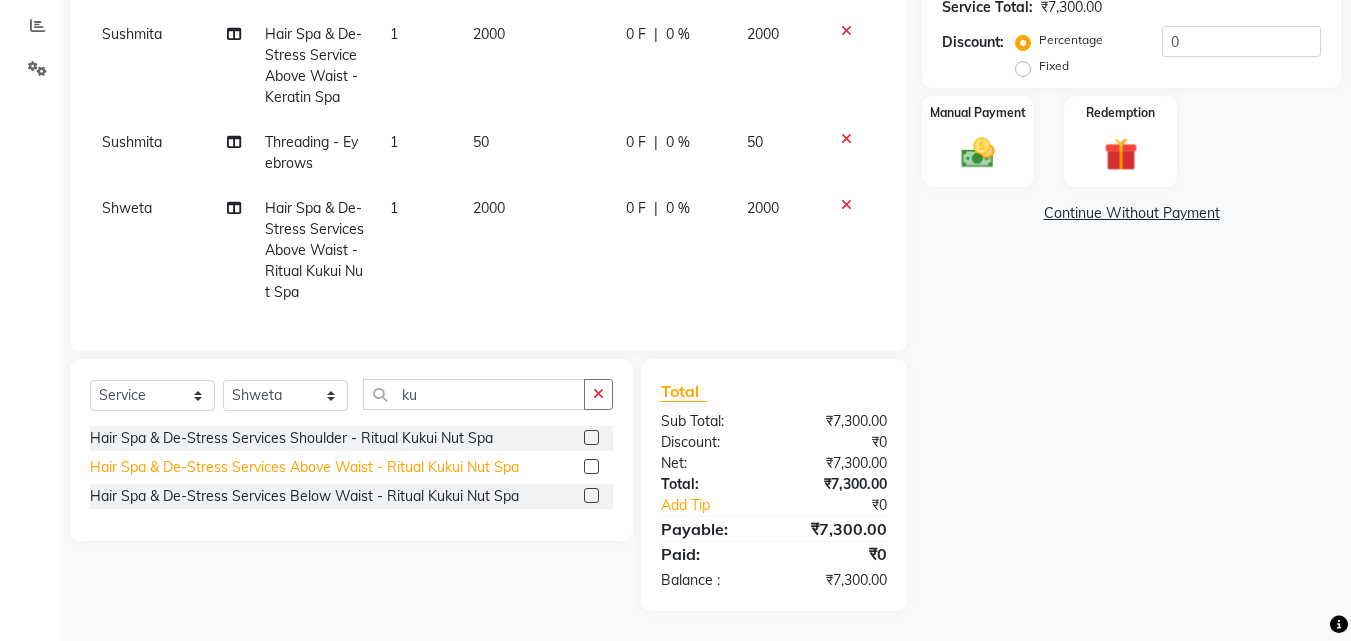checkbox on "false" 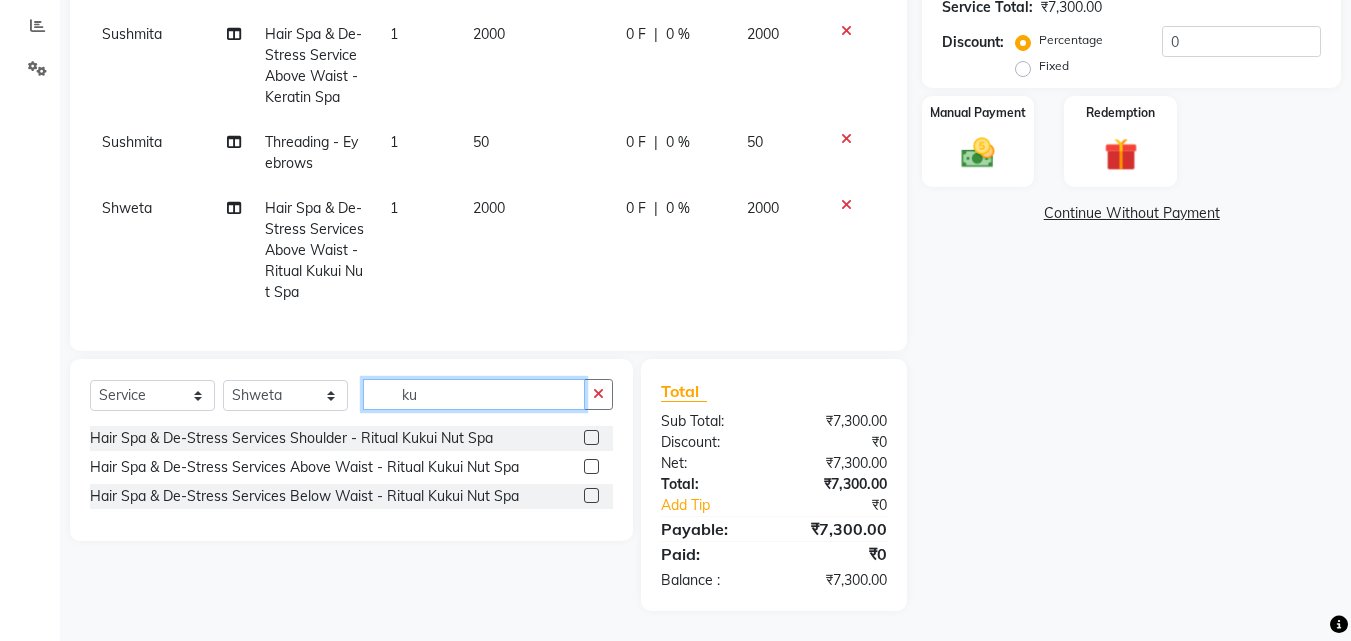drag, startPoint x: 459, startPoint y: 387, endPoint x: 319, endPoint y: 390, distance: 140.03214 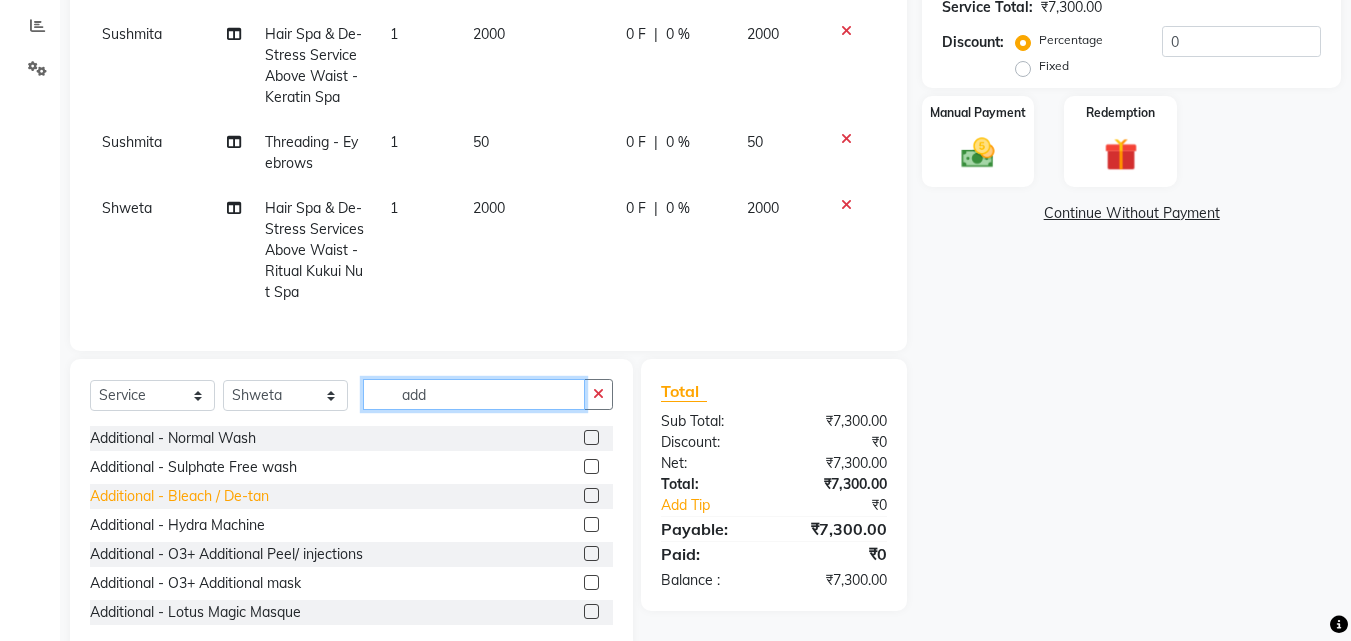 scroll, scrollTop: 460, scrollLeft: 0, axis: vertical 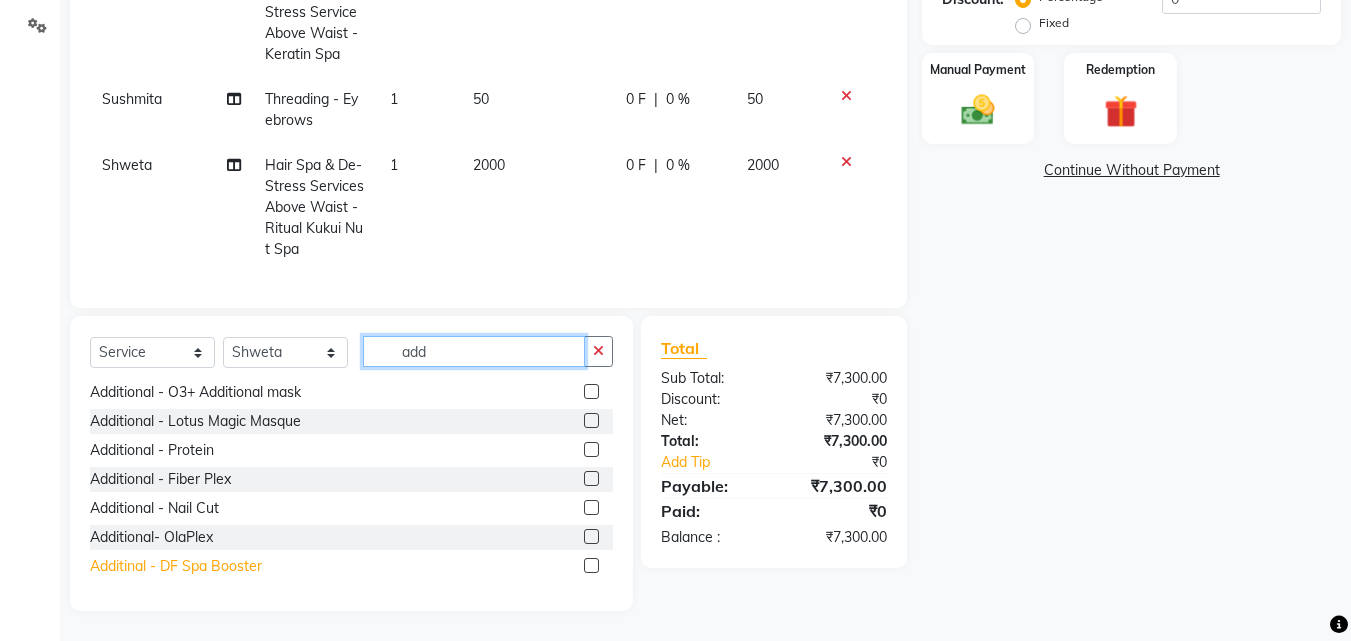 type on "add" 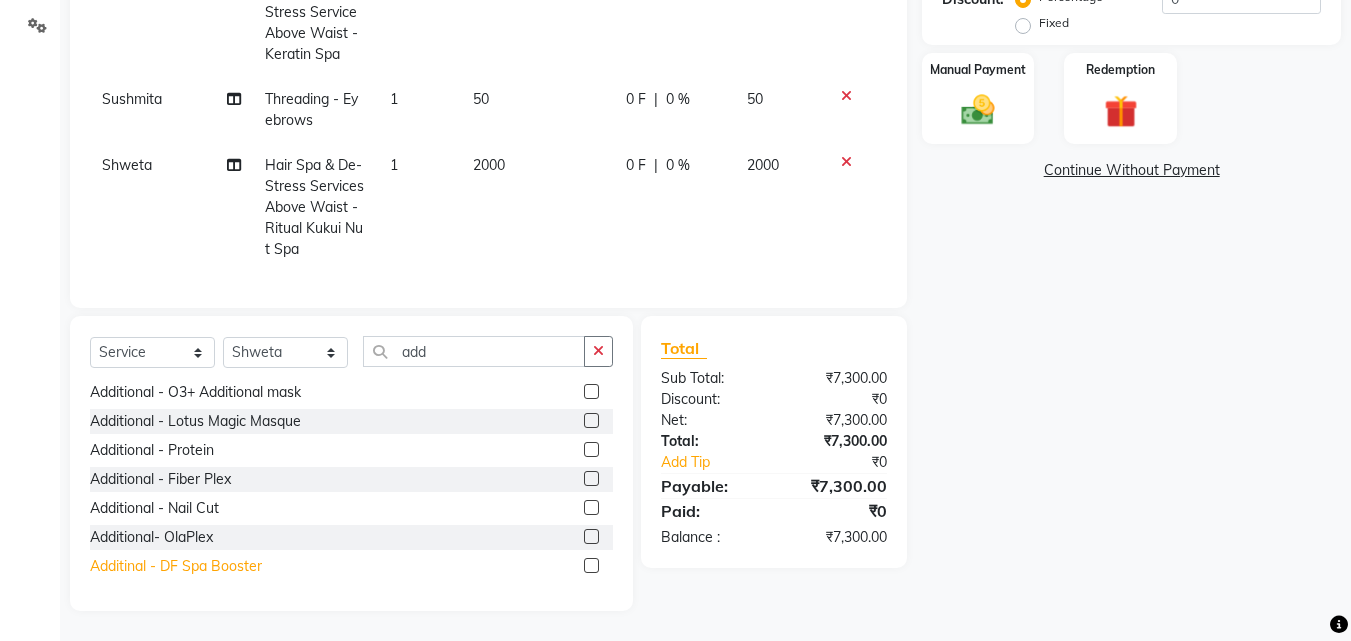 click on "Additinal - DF Spa Booster" 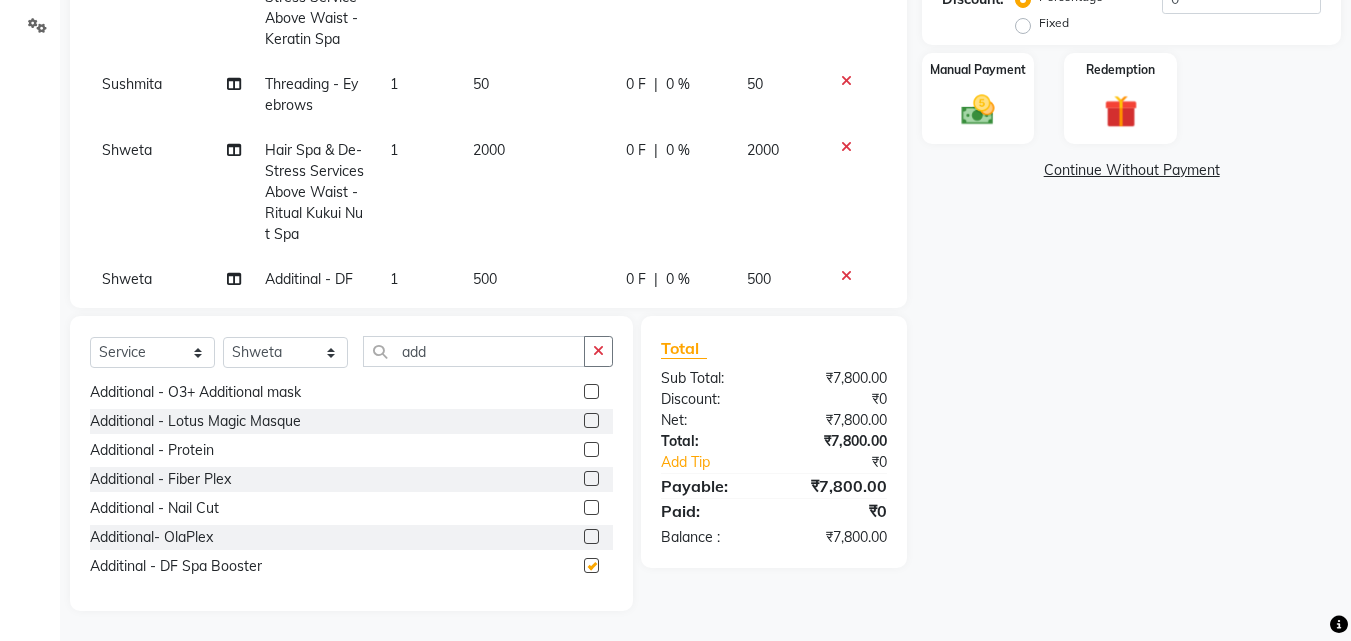 checkbox on "false" 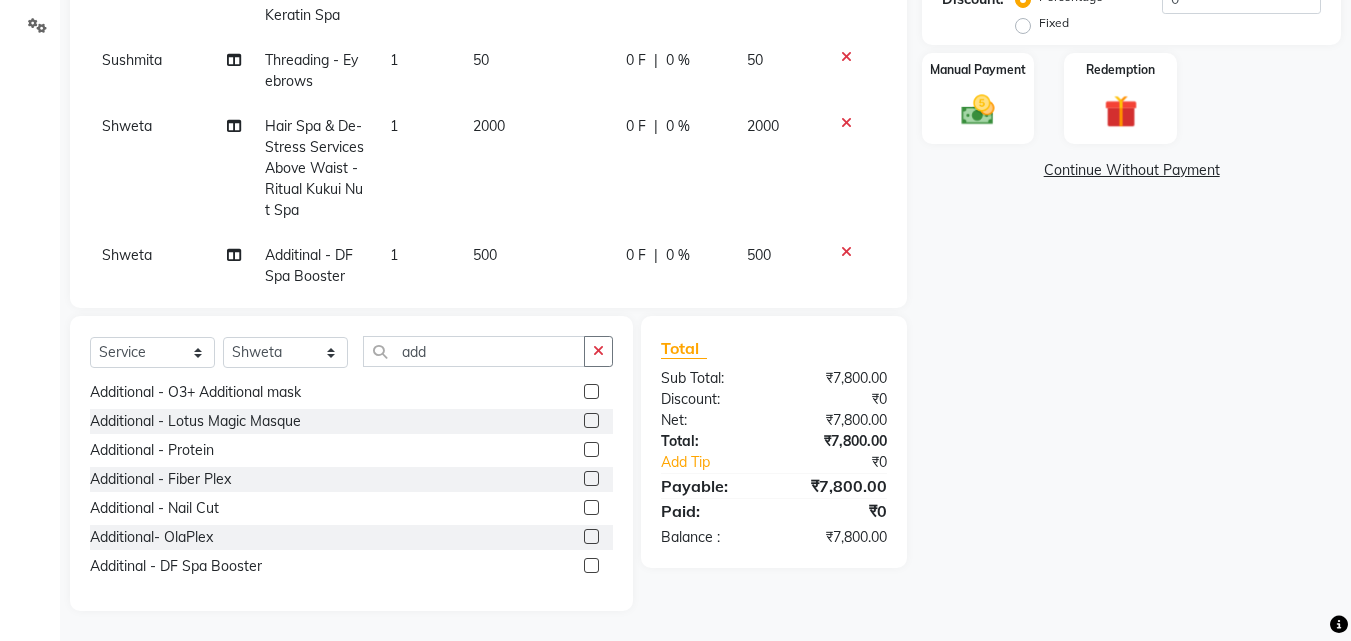 scroll, scrollTop: 375, scrollLeft: 0, axis: vertical 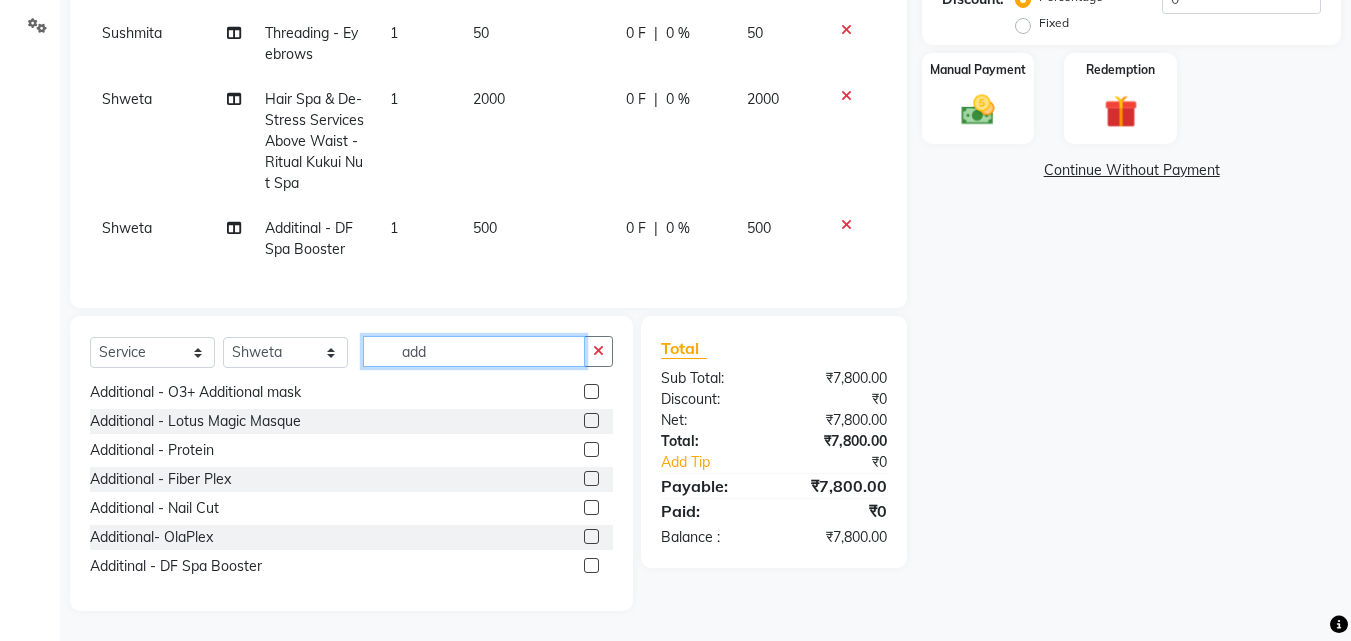 click on "add" 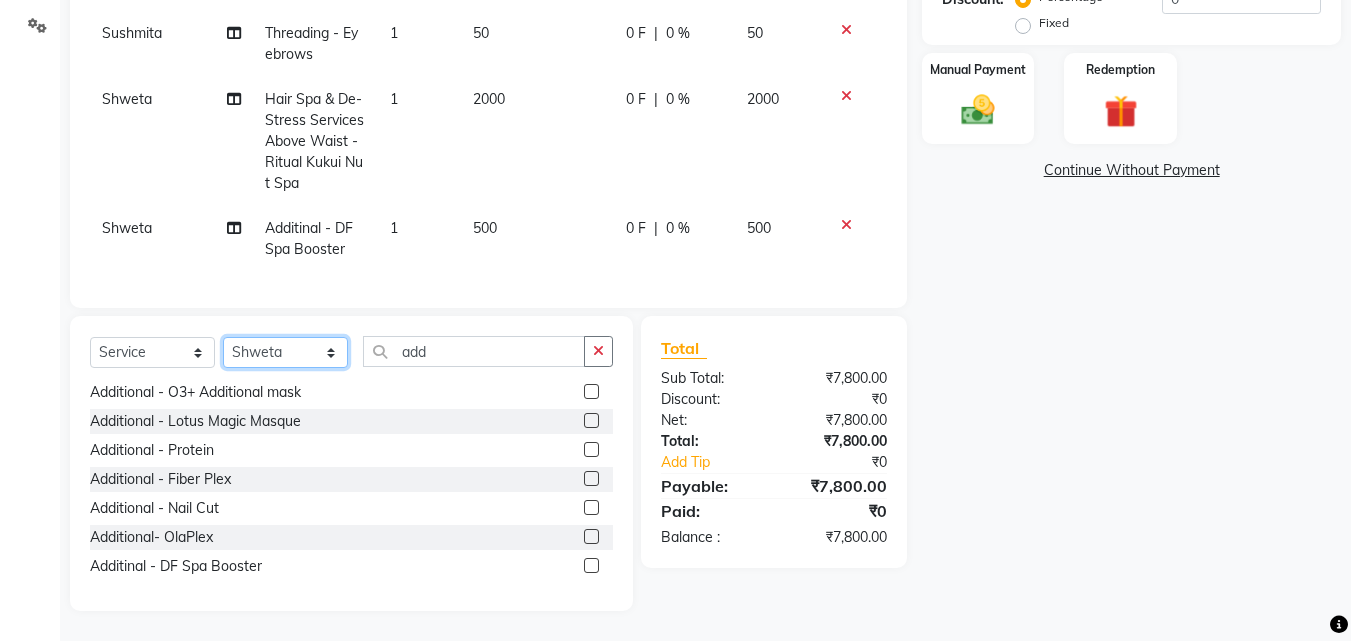 click on "Select Stylist Anjali Dilip Hair Affair Laksh Pranali Rashi Sakshi Saniya Sayali Shweta Sushmita  Umesh" 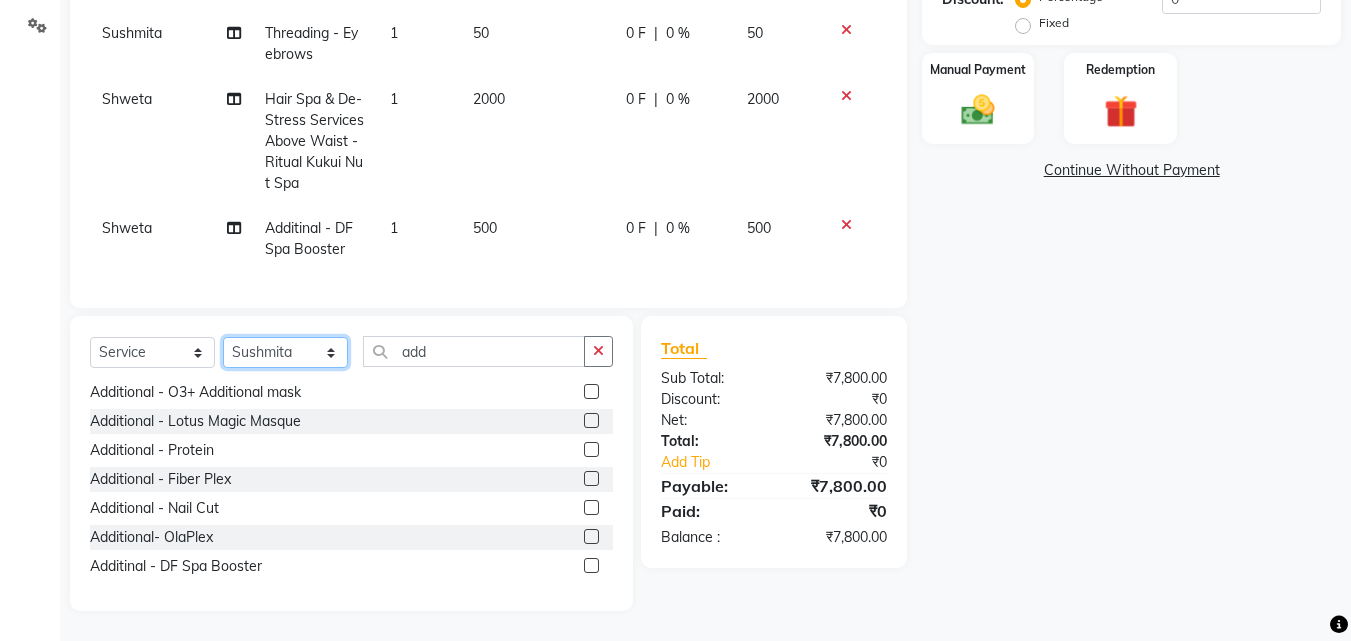 click on "Select Stylist Anjali Dilip Hair Affair Laksh Pranali Rashi Sakshi Saniya Sayali Shweta Sushmita  Umesh" 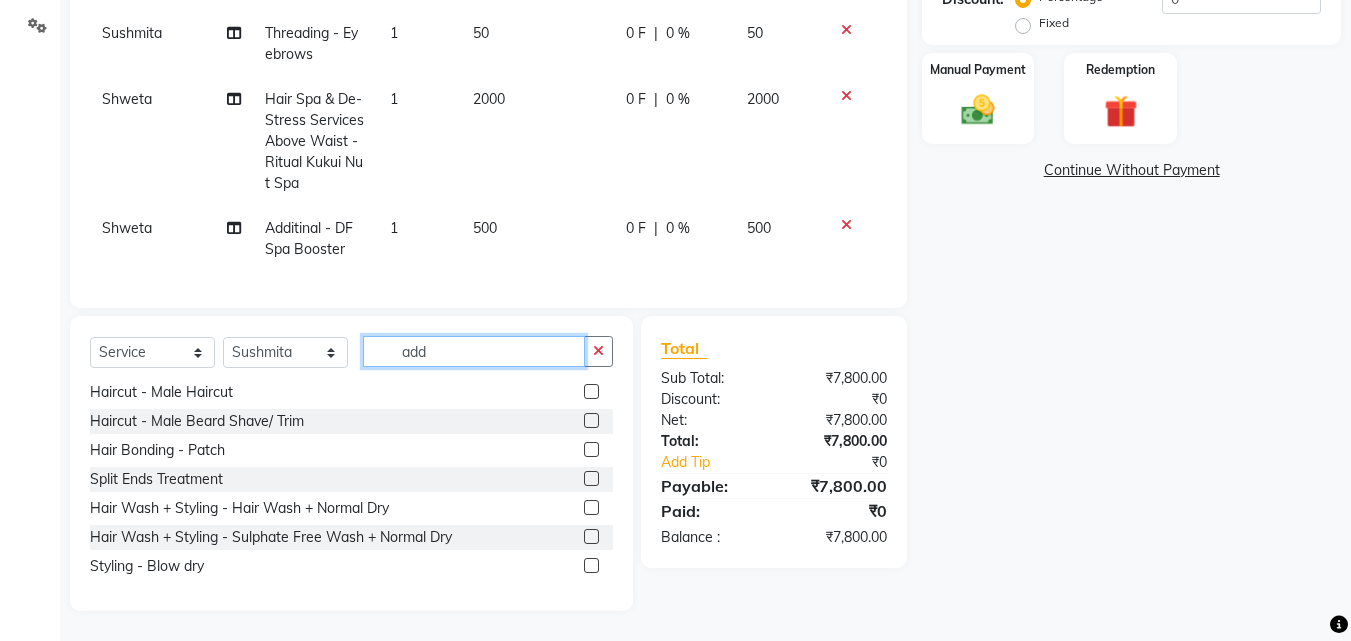 drag, startPoint x: 486, startPoint y: 353, endPoint x: 239, endPoint y: 326, distance: 248.47133 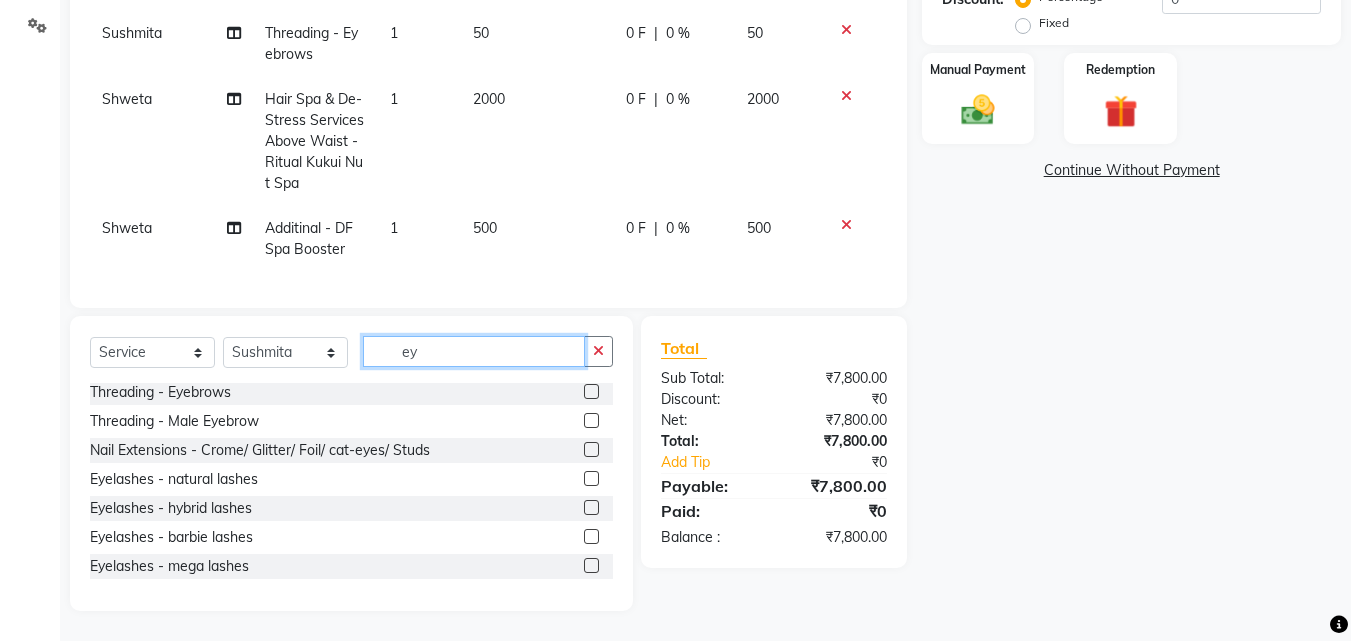 scroll, scrollTop: 3, scrollLeft: 0, axis: vertical 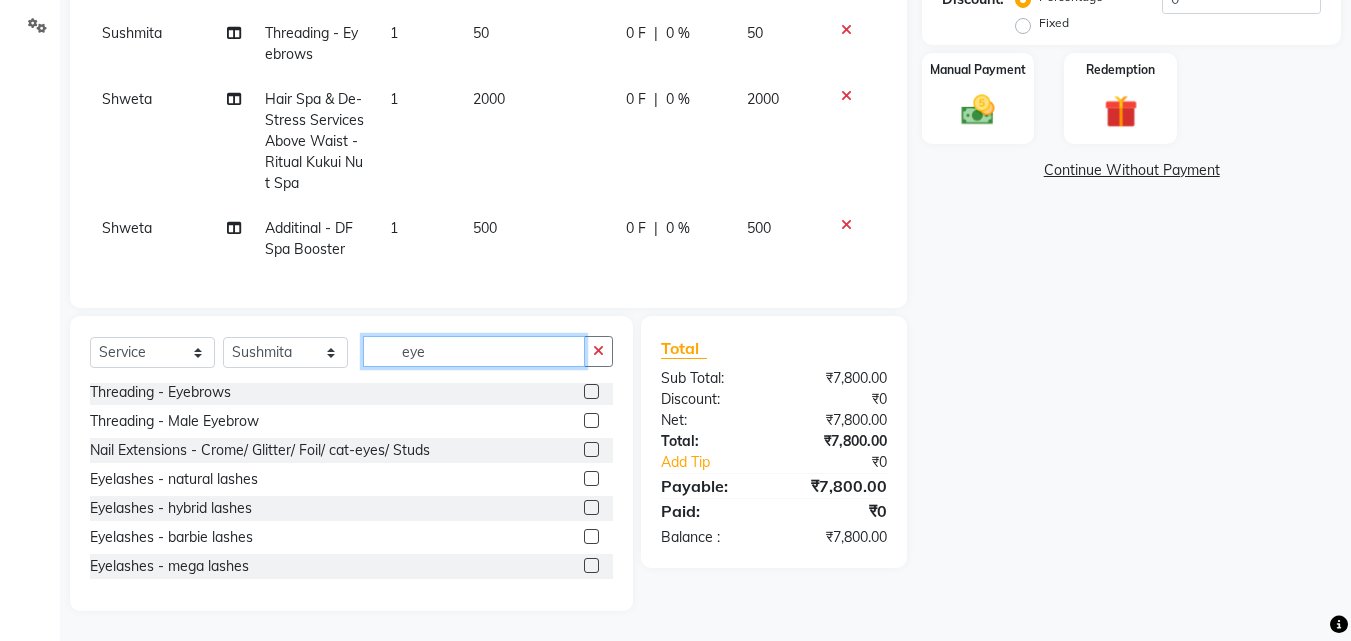 type on "eye" 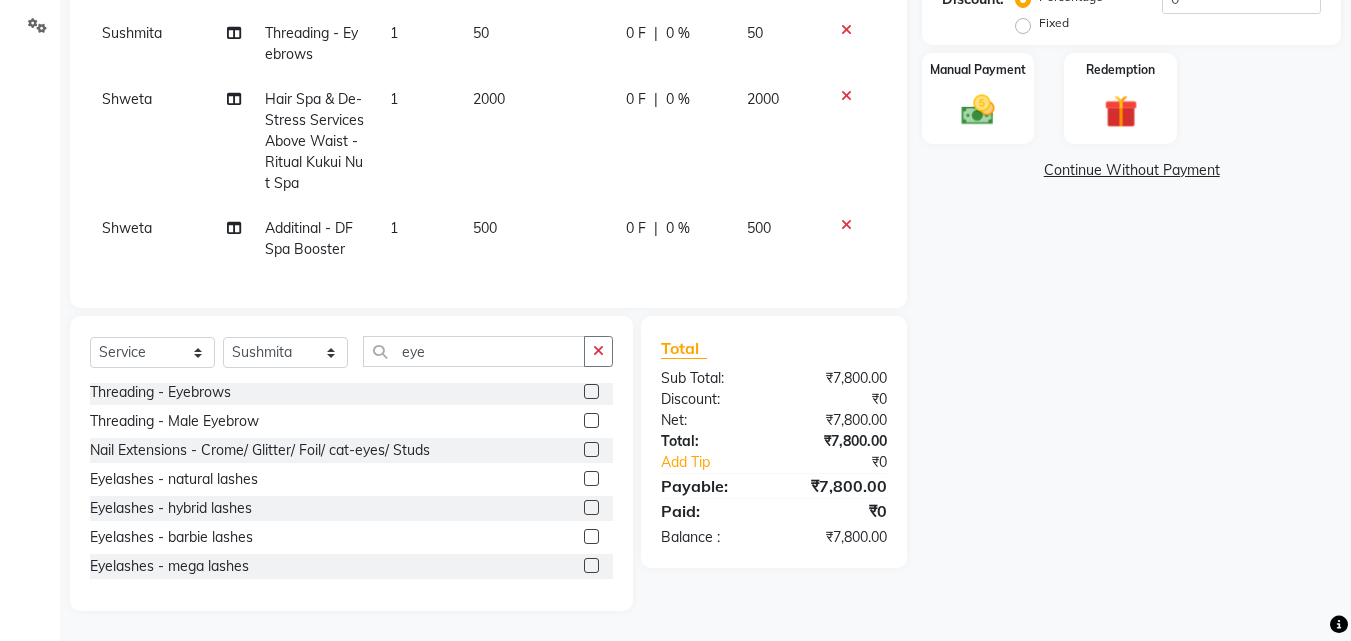 click 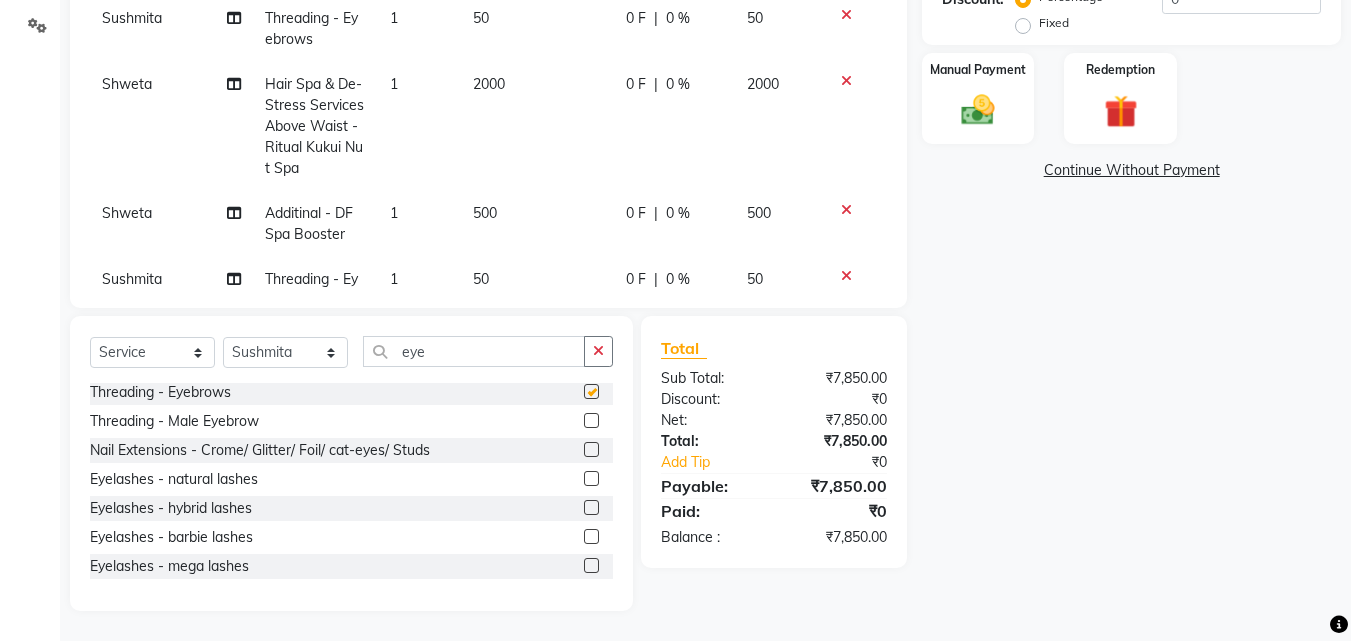 checkbox on "false" 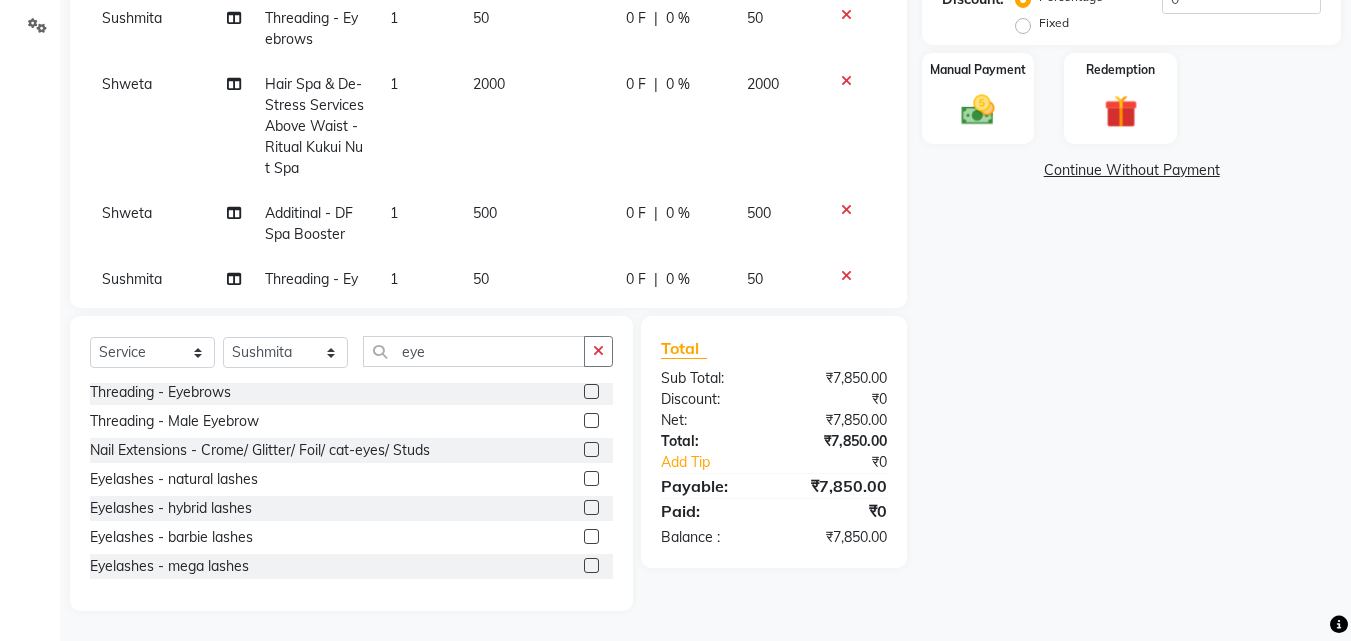 scroll, scrollTop: 441, scrollLeft: 0, axis: vertical 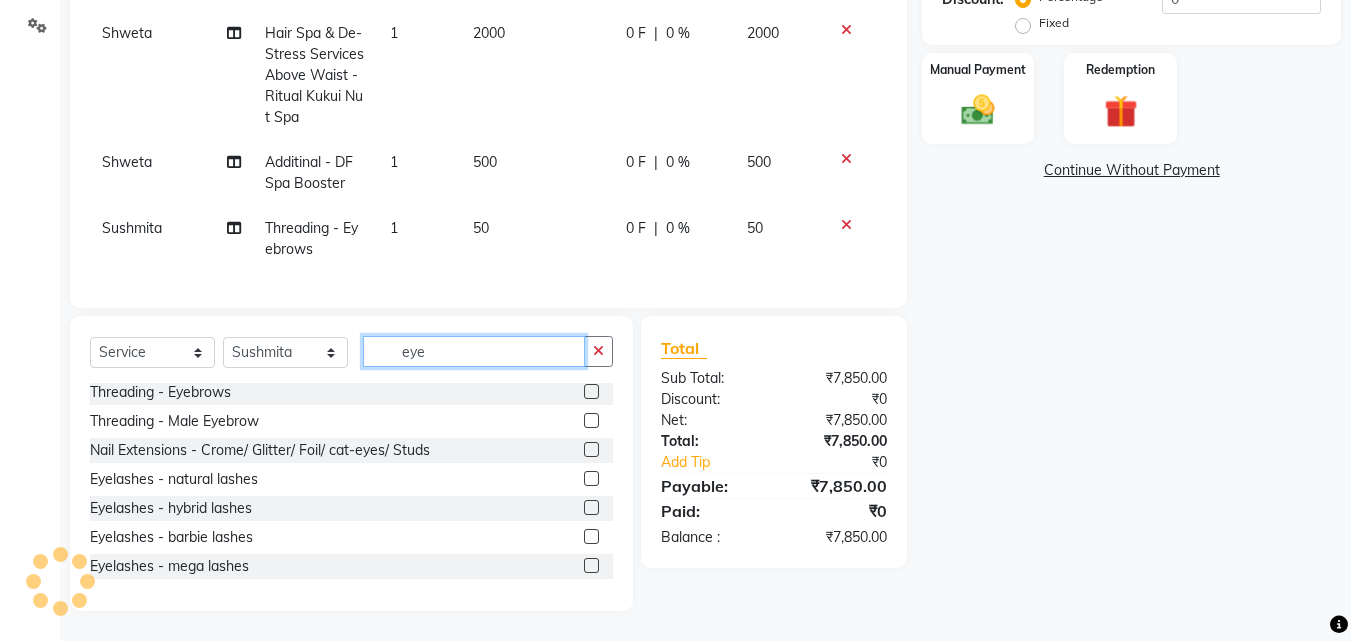 drag, startPoint x: 441, startPoint y: 359, endPoint x: 369, endPoint y: 358, distance: 72.00694 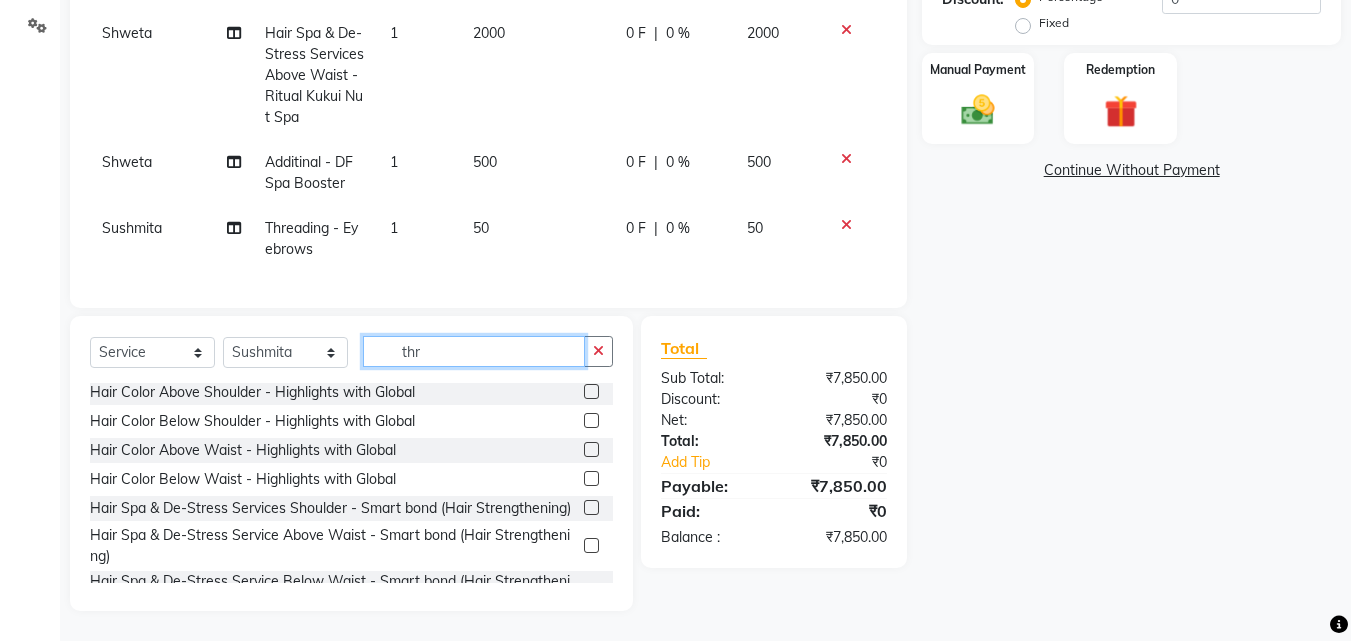scroll, scrollTop: 0, scrollLeft: 0, axis: both 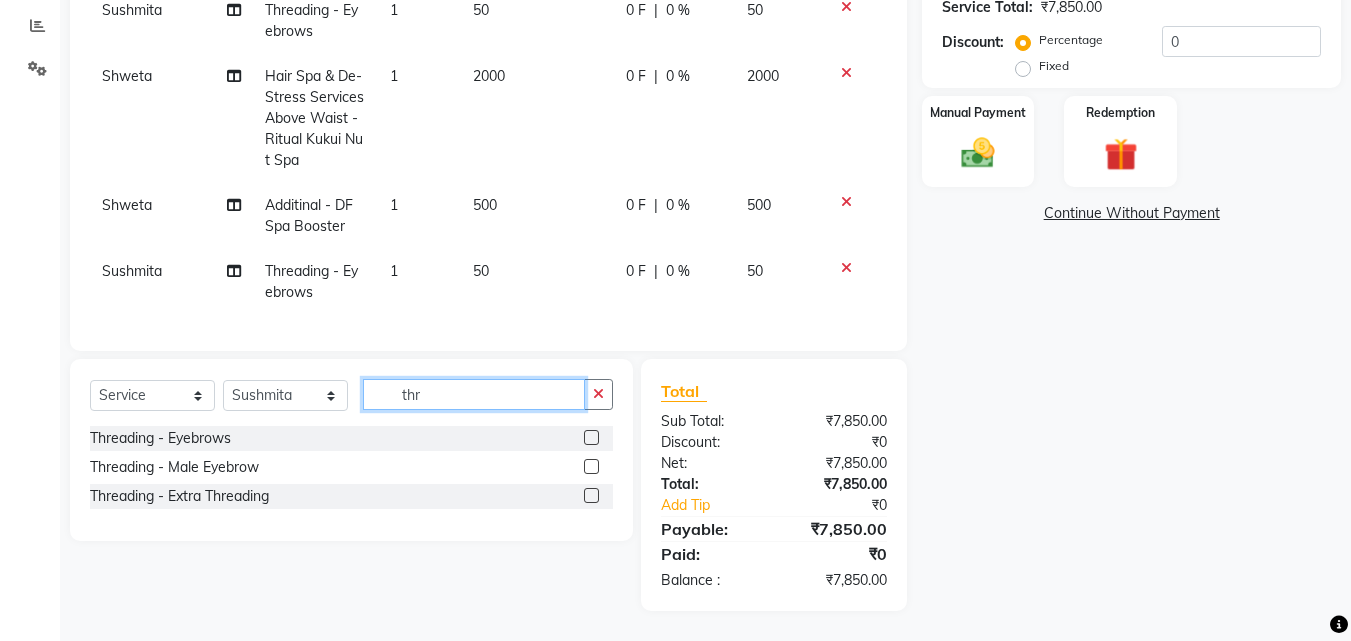 type on "thr" 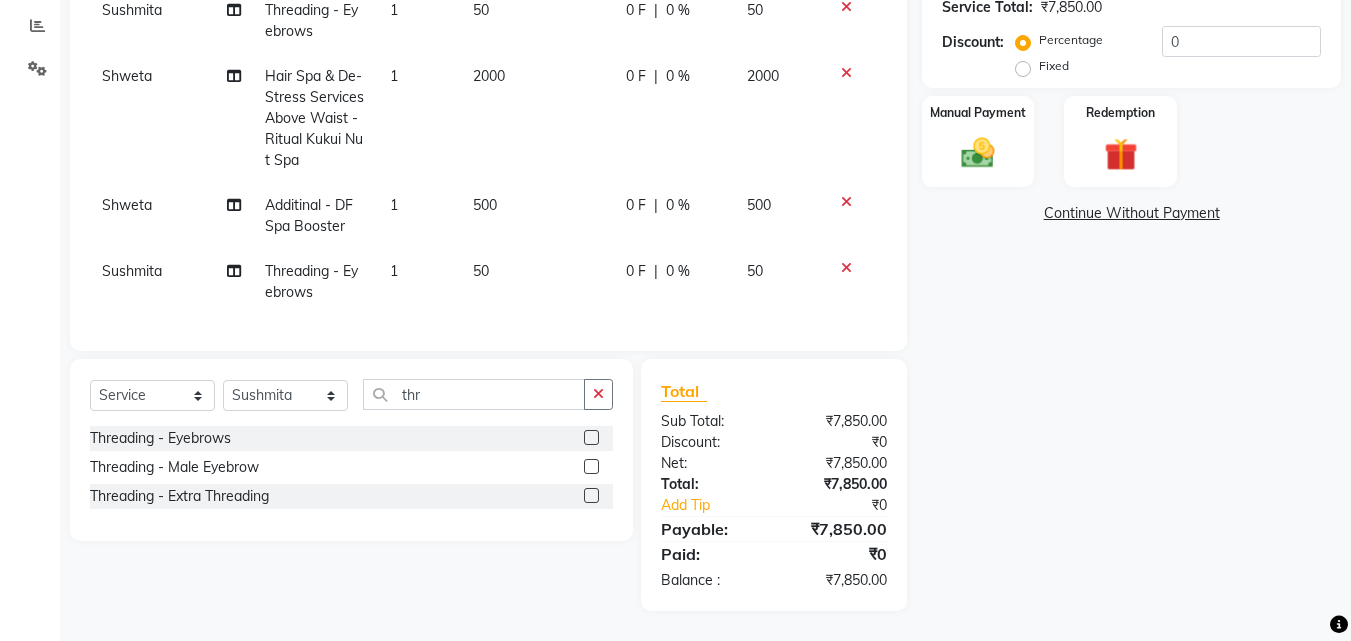 click 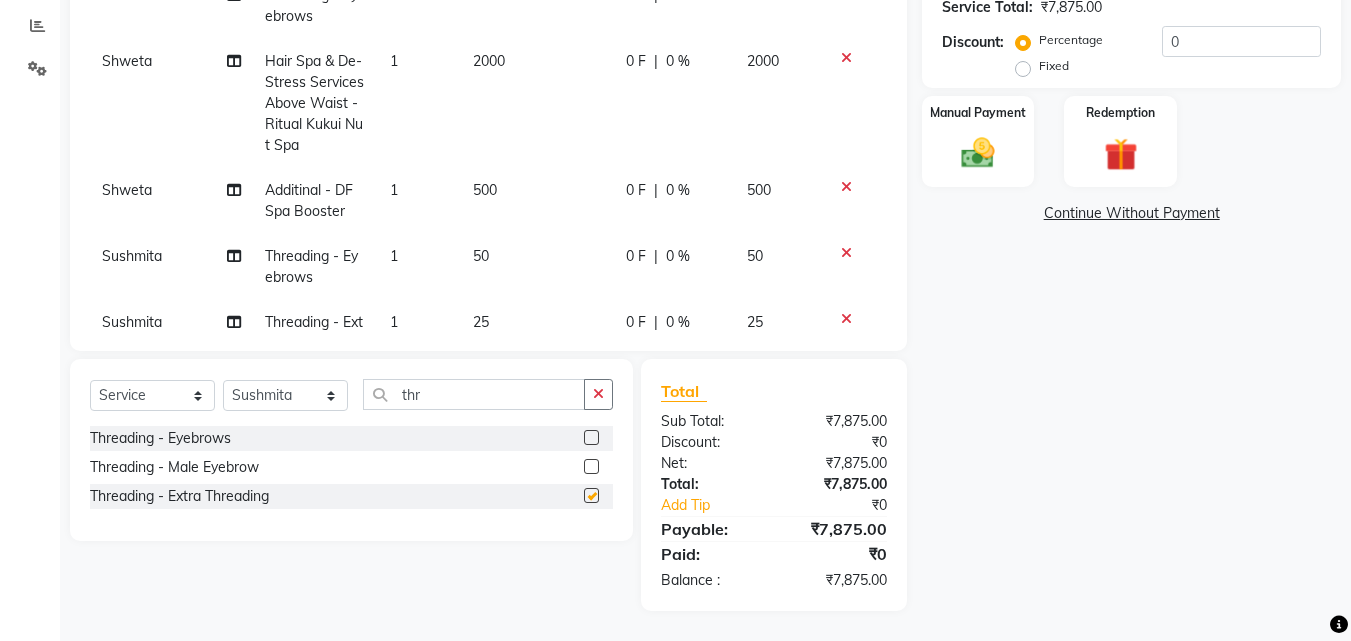 checkbox on "false" 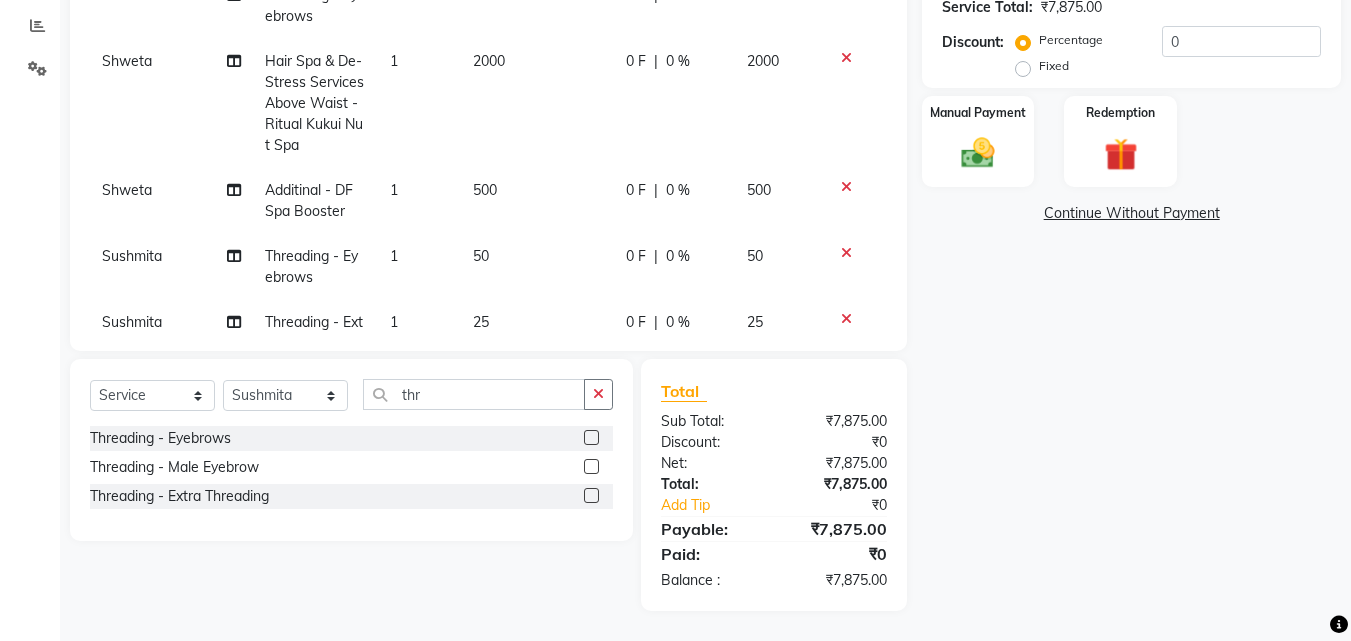 scroll, scrollTop: 507, scrollLeft: 0, axis: vertical 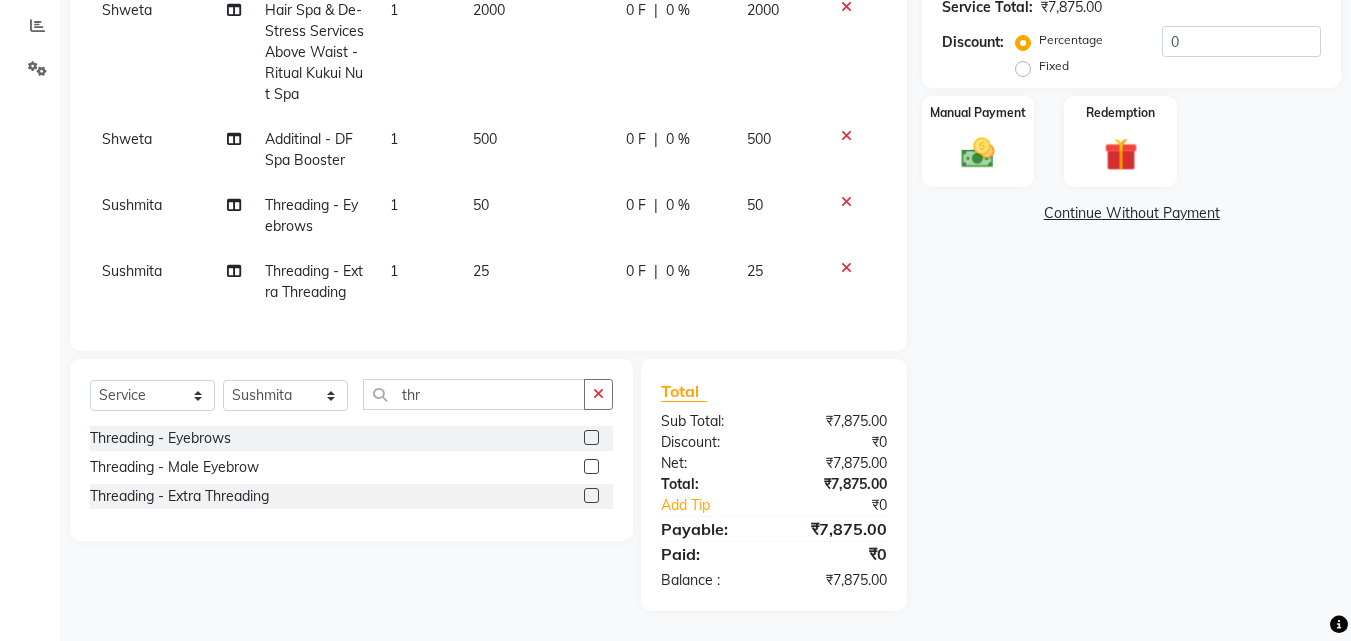 click on "Sushmita" 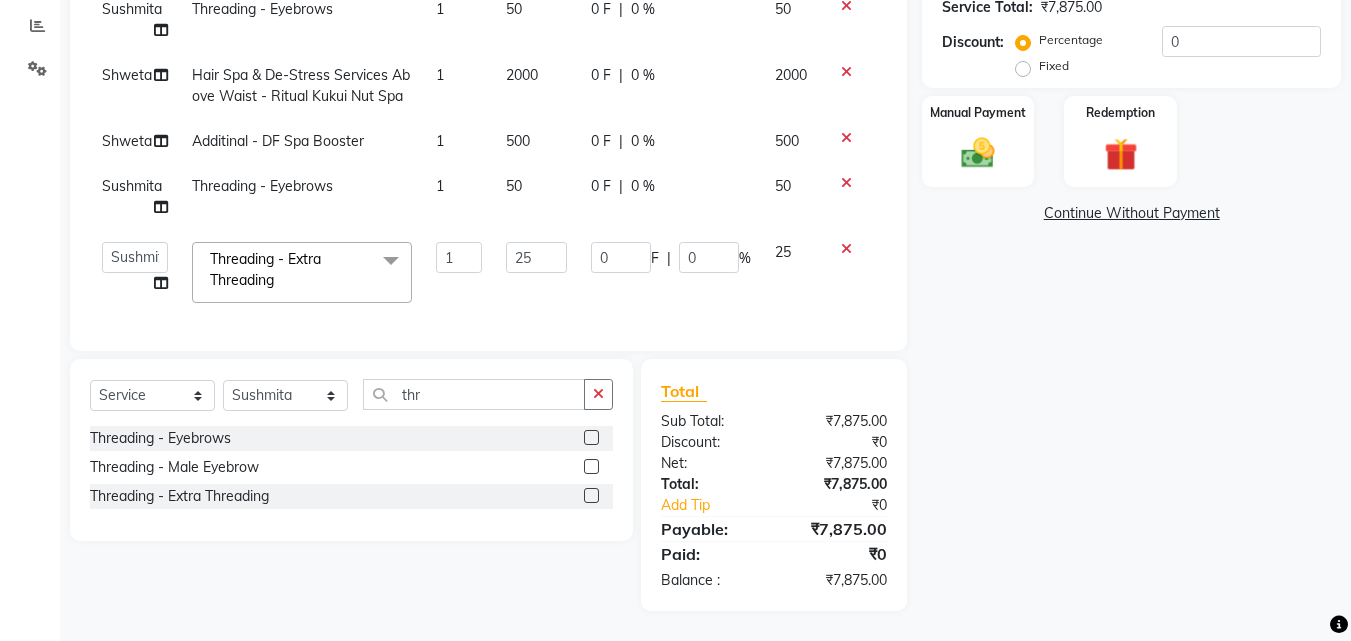 scroll, scrollTop: 274, scrollLeft: 0, axis: vertical 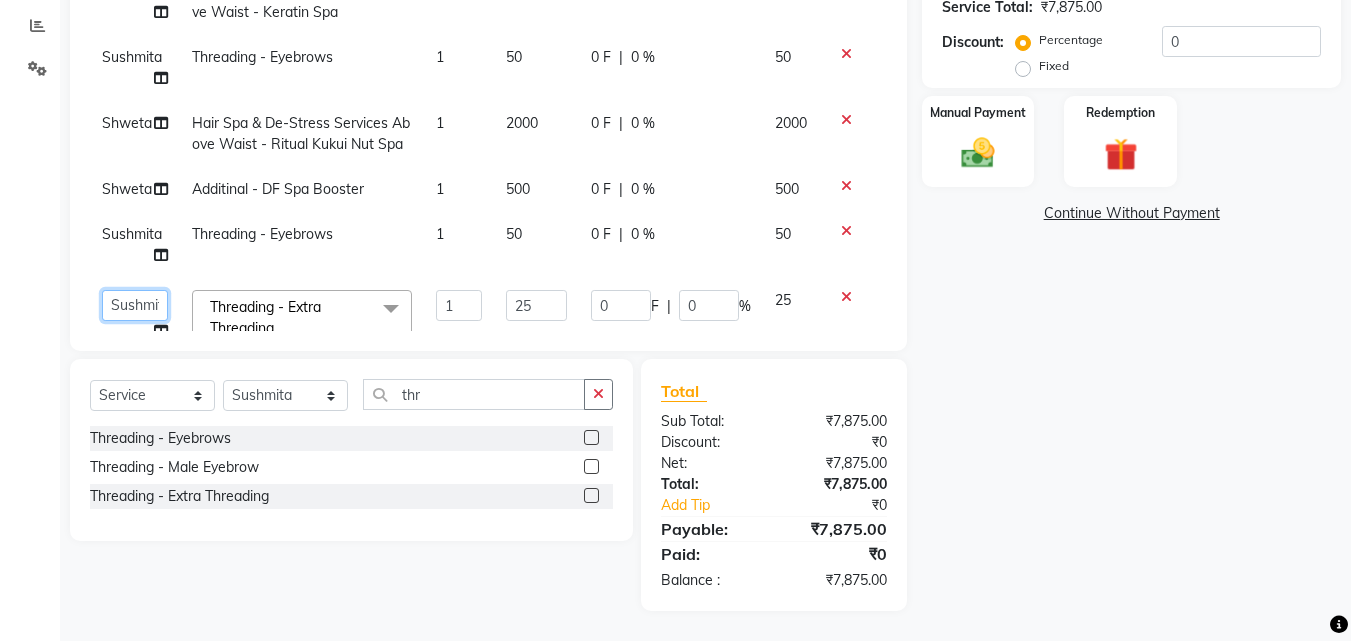 click on "Anjali   Dilip   Hair Affair   Laksh   Pranali   Rashi   Sakshi   Saniya   Sayali   Shweta   Sushmita    Umesh" 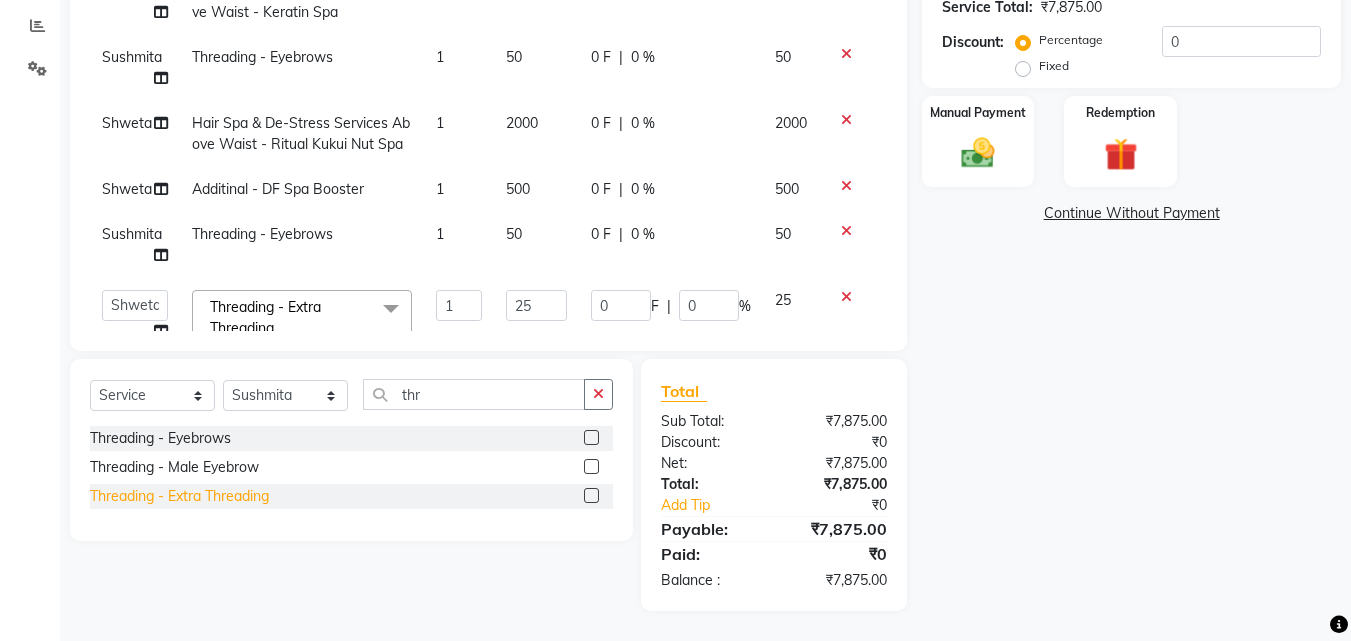 select on "58051" 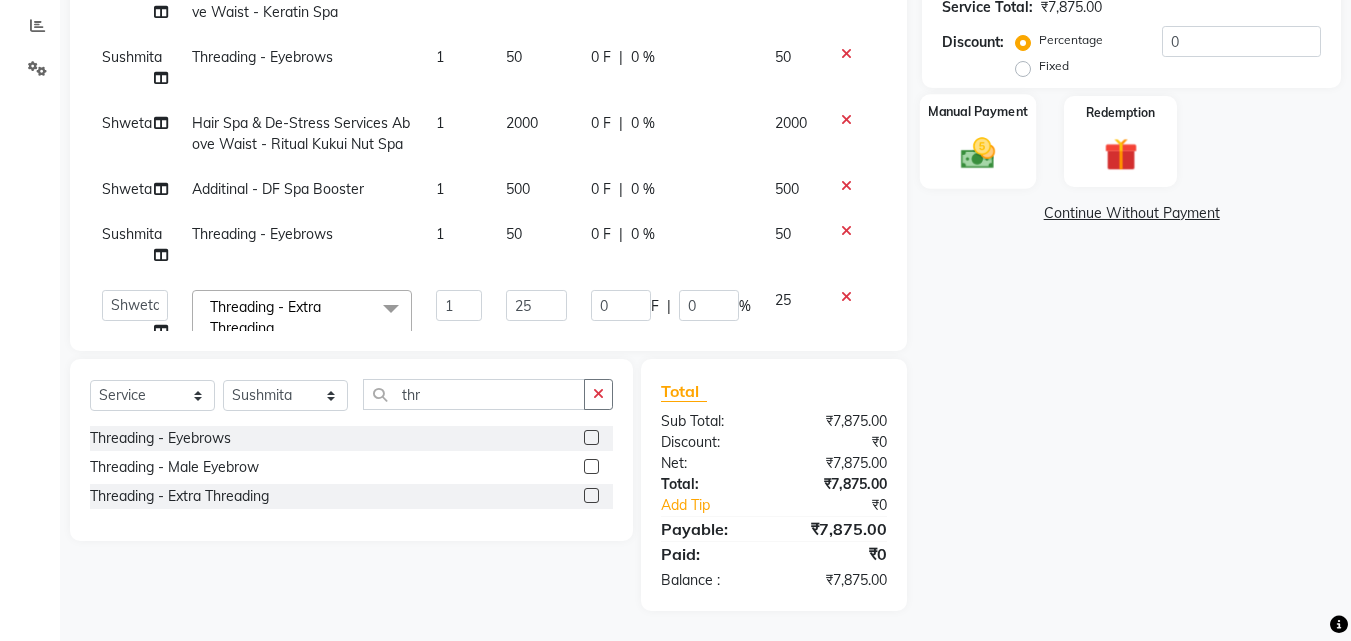 click on "Manual Payment" 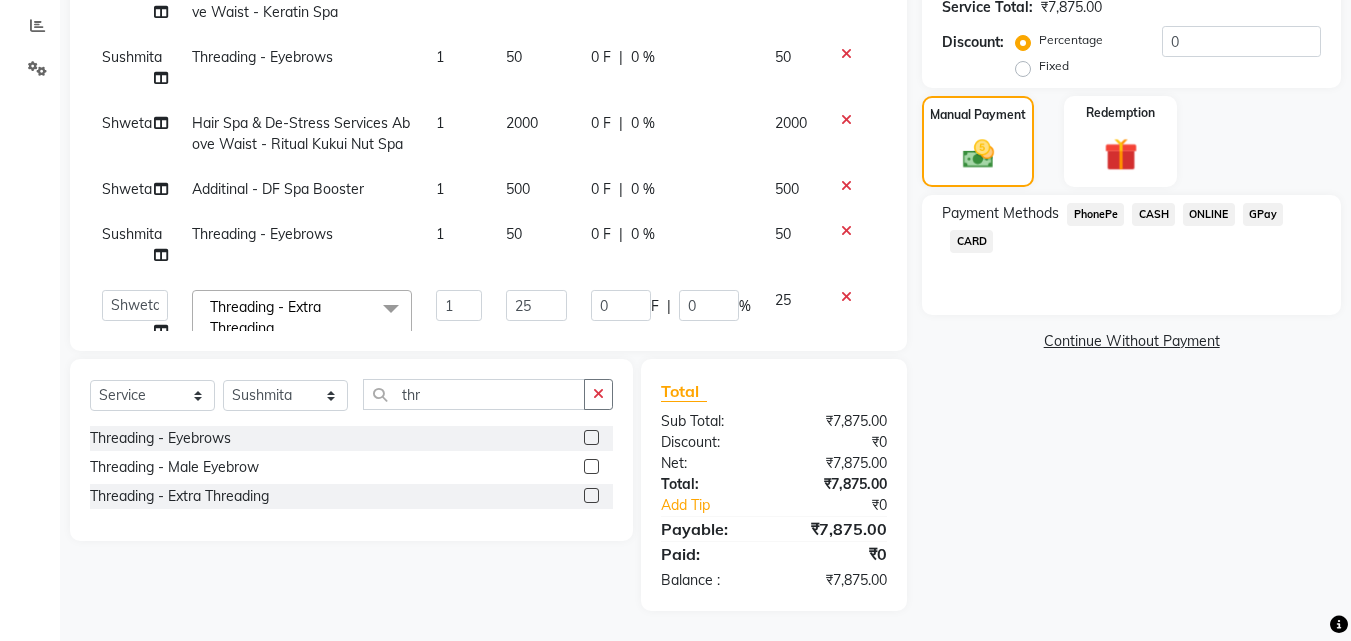 click on "GPay" 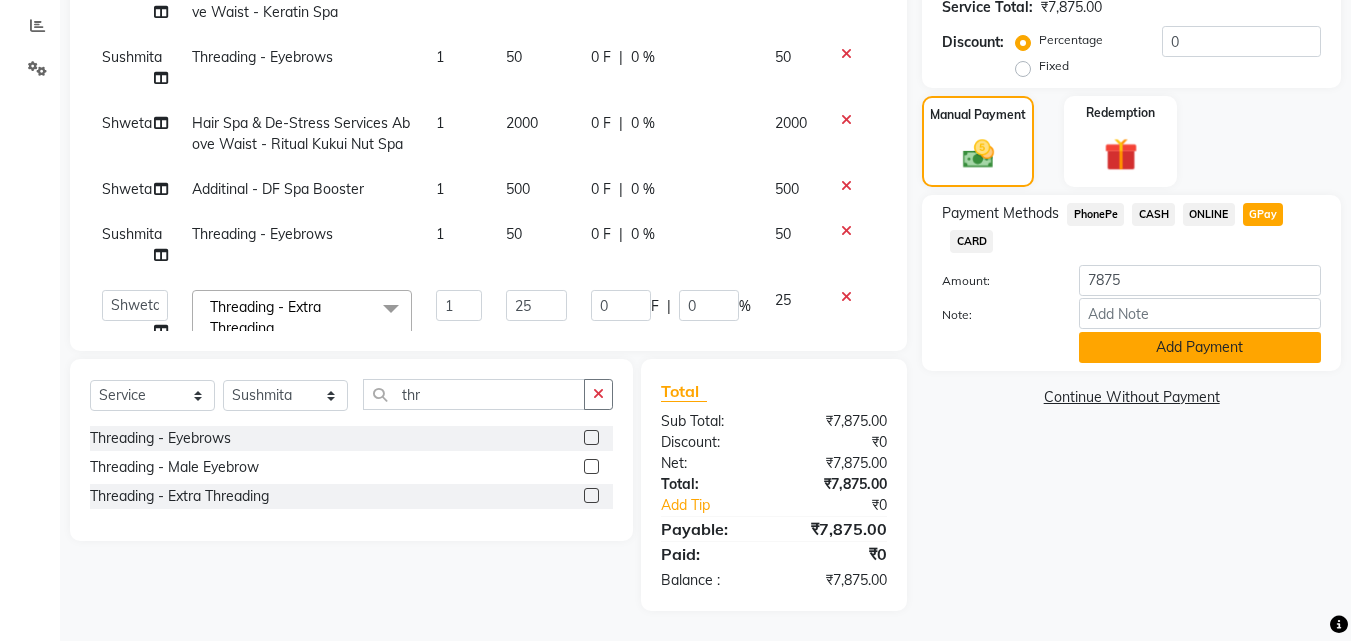 click on "Add Payment" 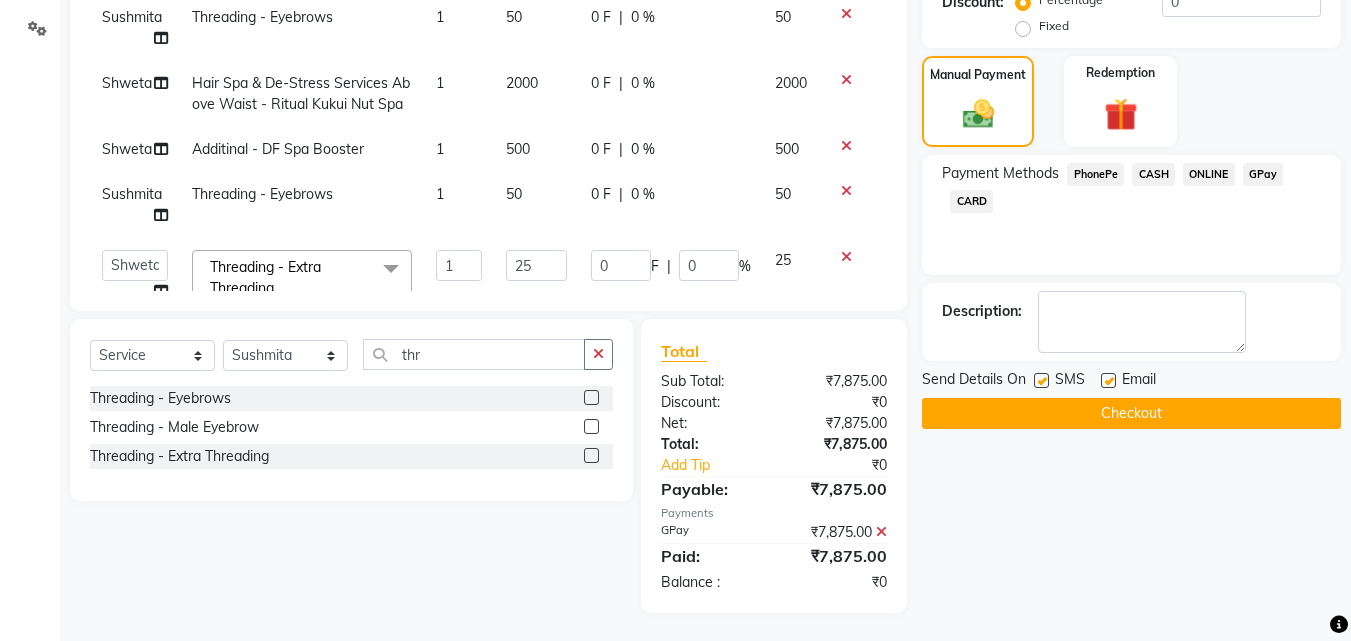 scroll, scrollTop: 459, scrollLeft: 0, axis: vertical 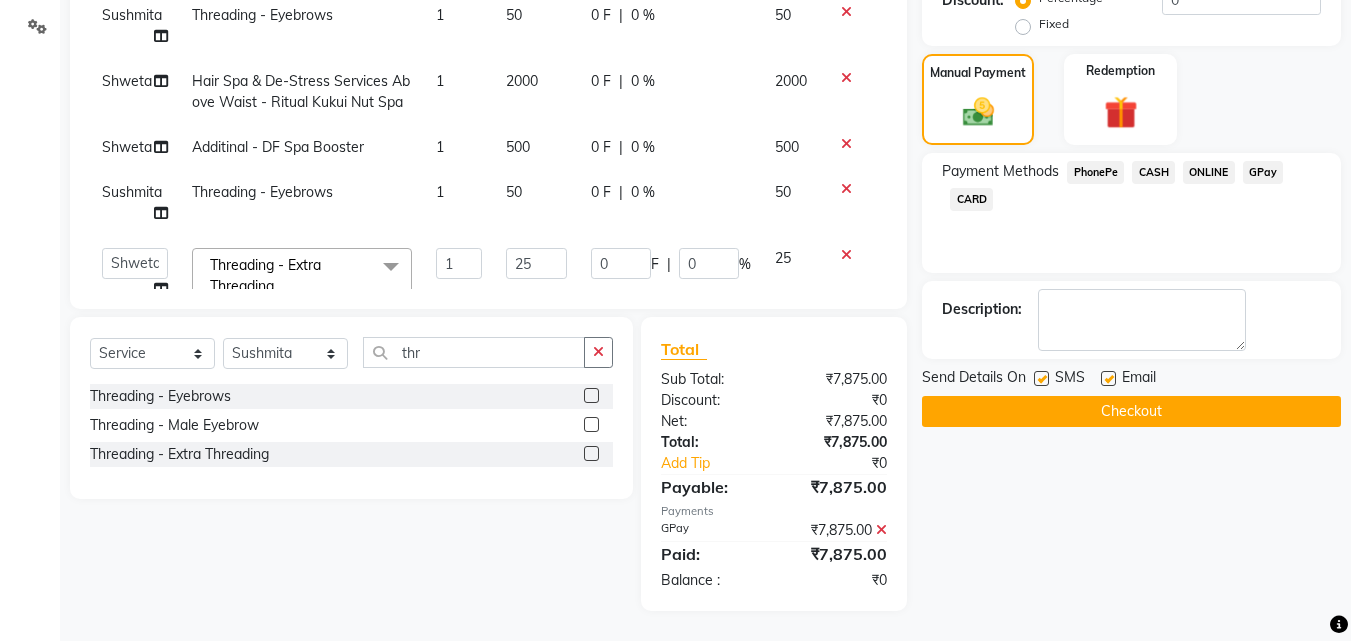click on "Checkout" 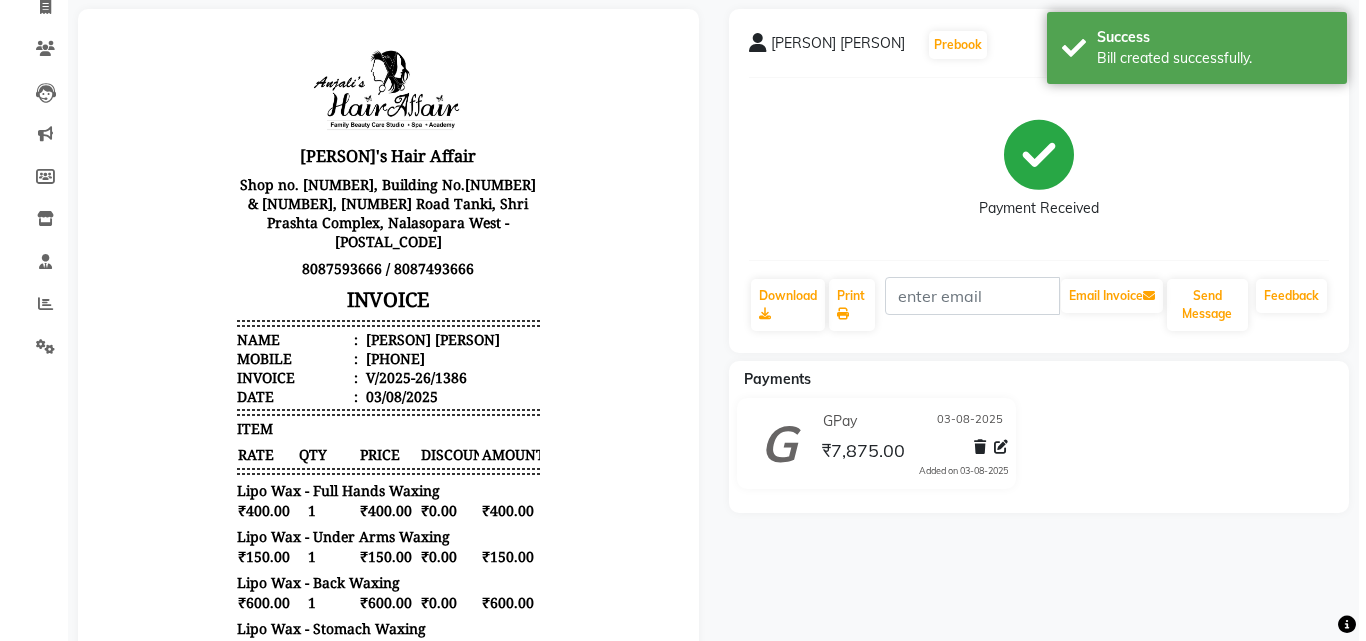 scroll, scrollTop: 0, scrollLeft: 0, axis: both 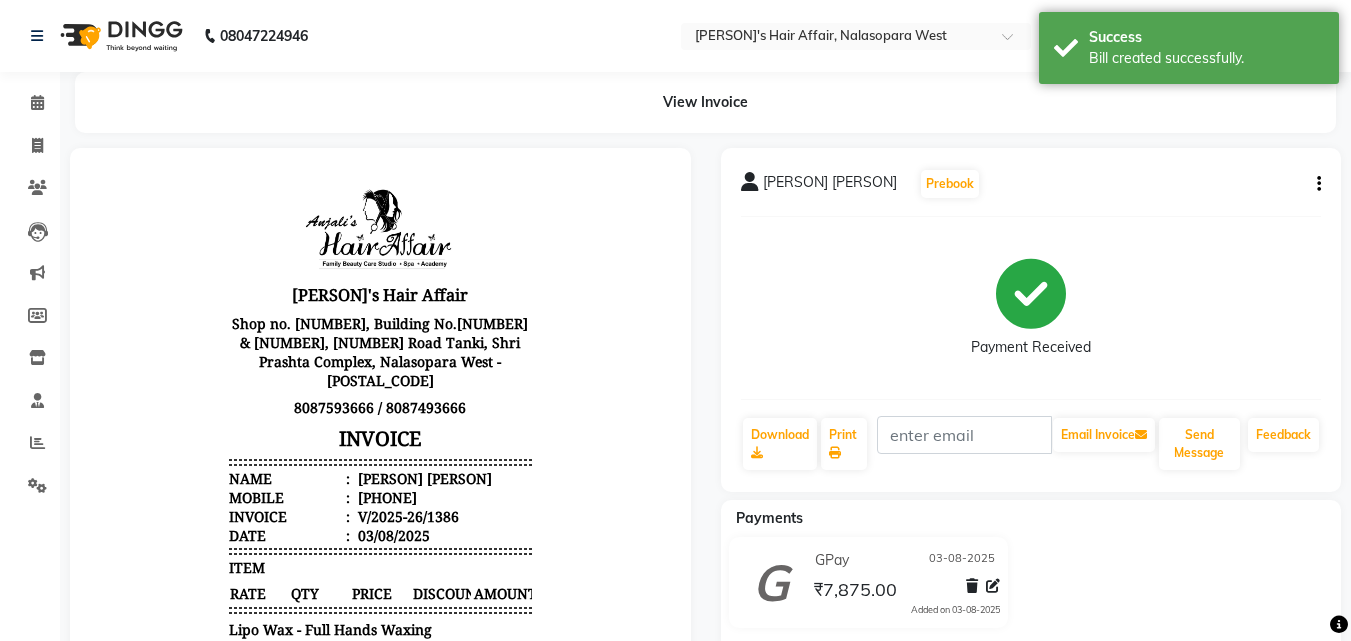 click 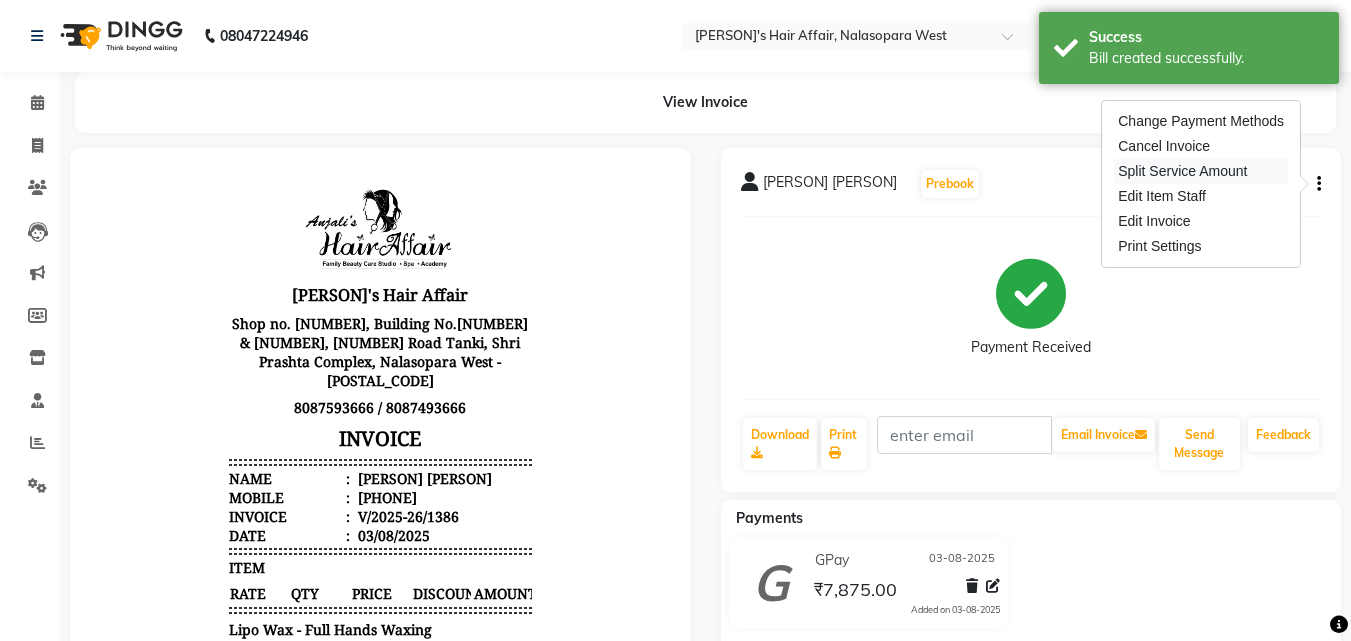 click on "Split Service Amount" at bounding box center [1201, 171] 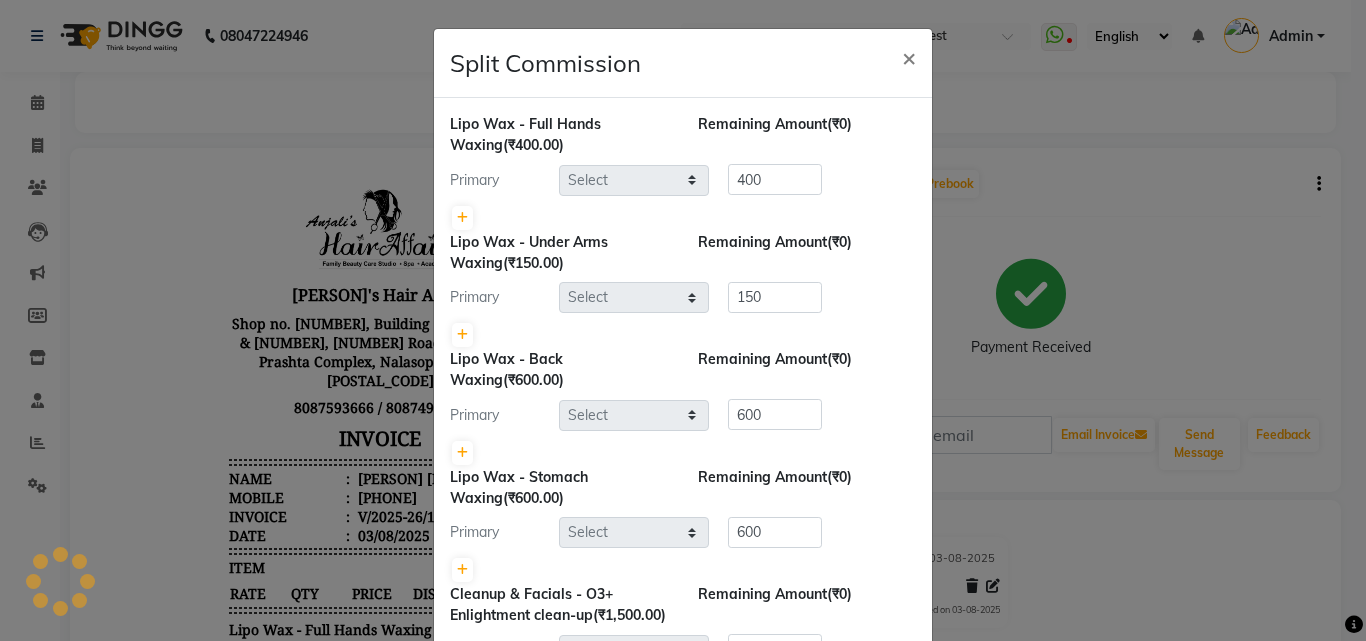 select on "86314" 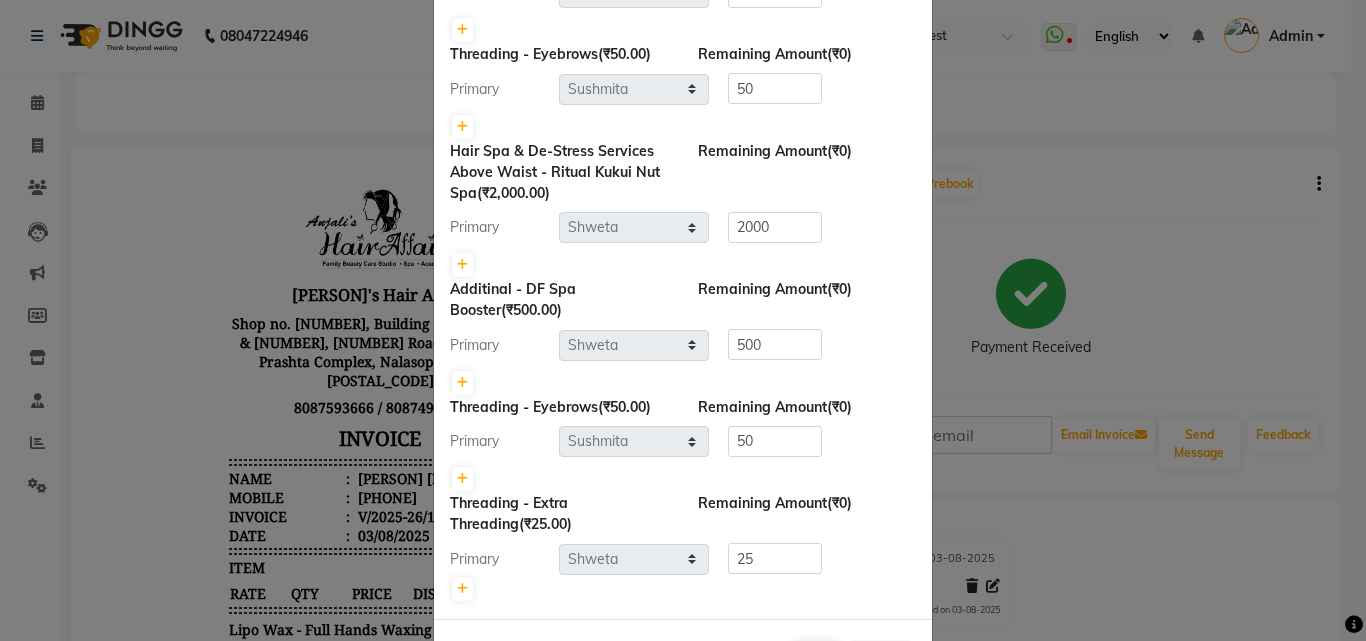 scroll, scrollTop: 696, scrollLeft: 0, axis: vertical 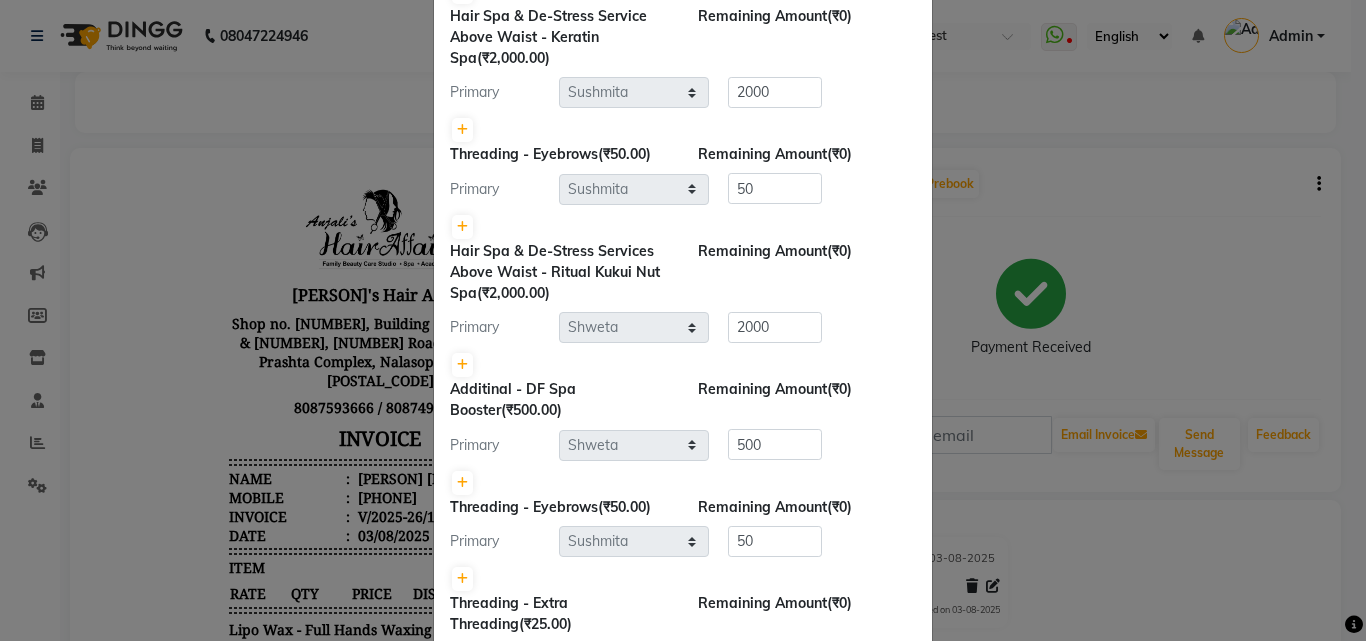 drag, startPoint x: 622, startPoint y: 421, endPoint x: 638, endPoint y: 444, distance: 28.01785 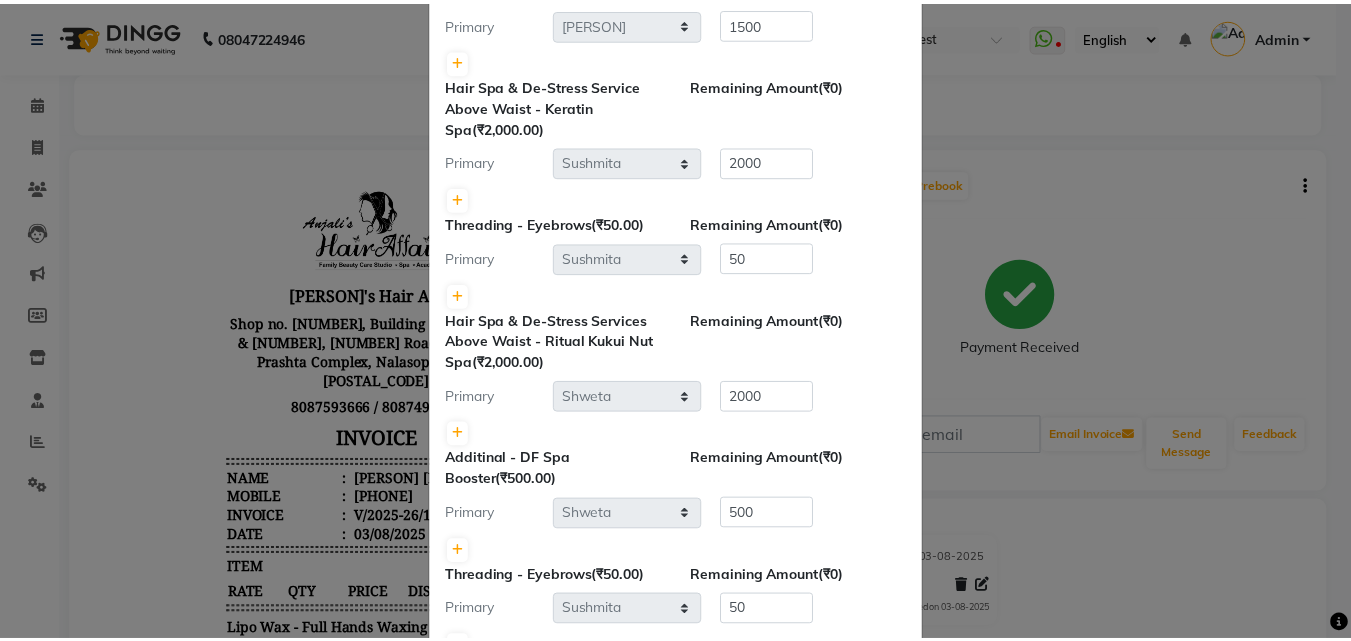 scroll, scrollTop: 896, scrollLeft: 0, axis: vertical 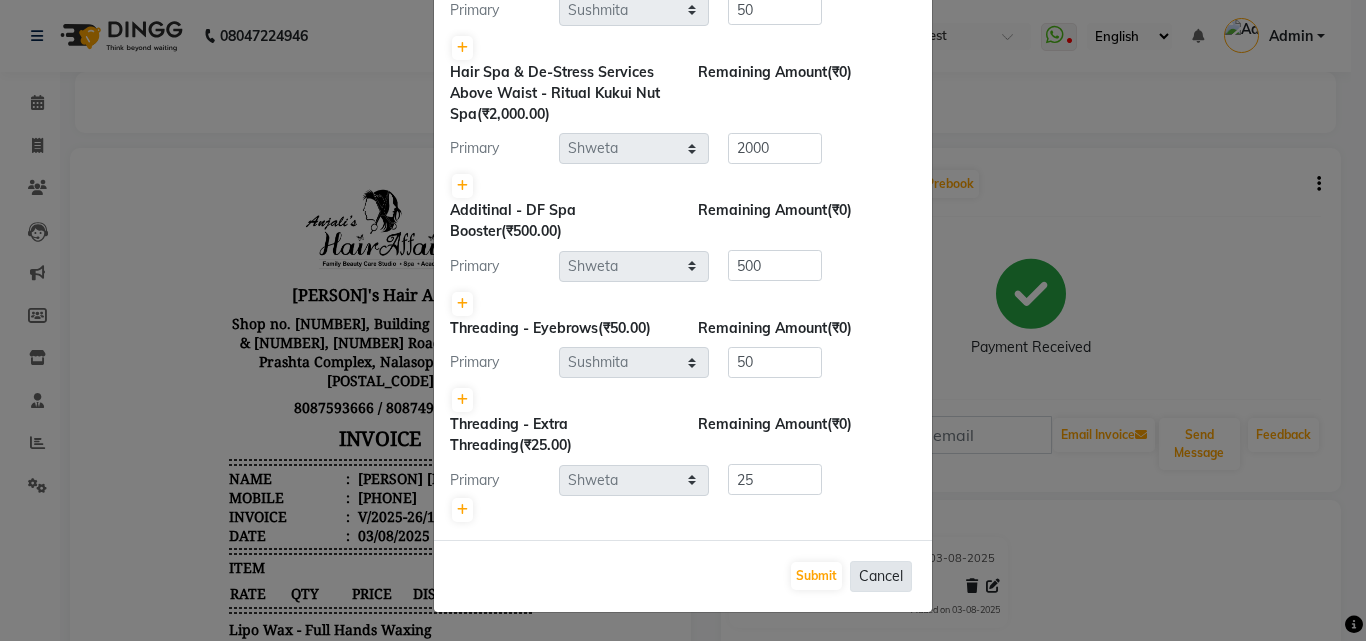 click on "Cancel" 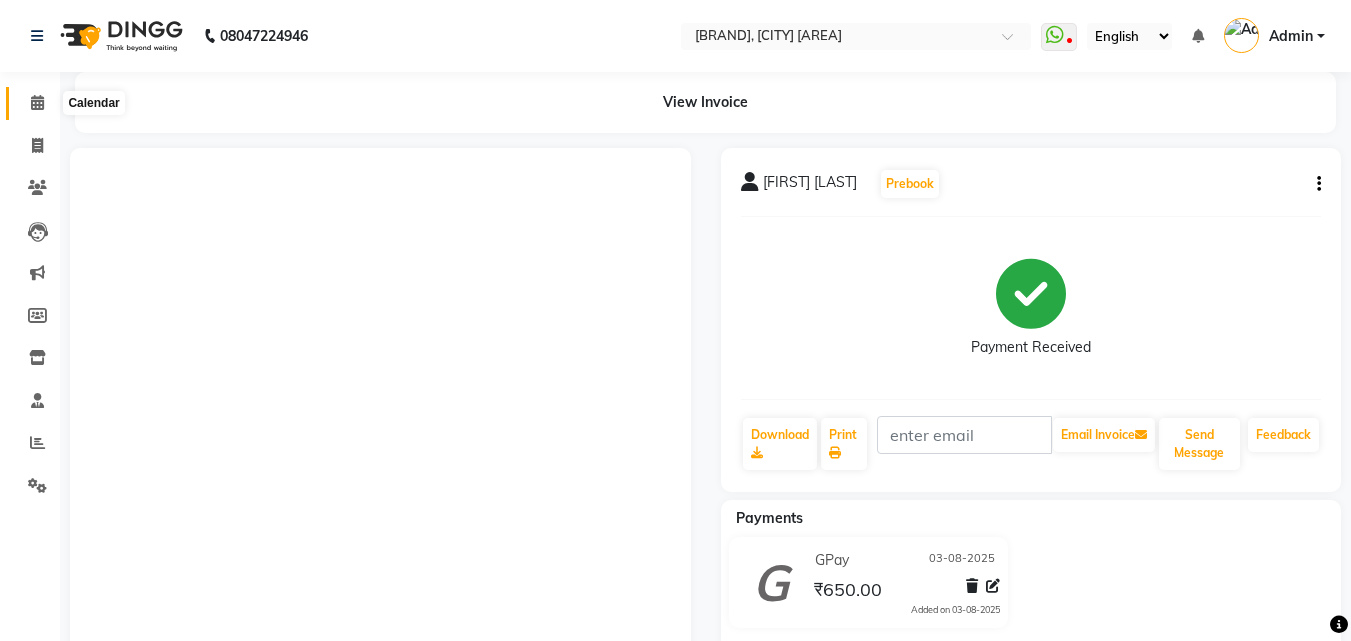 scroll, scrollTop: 0, scrollLeft: 0, axis: both 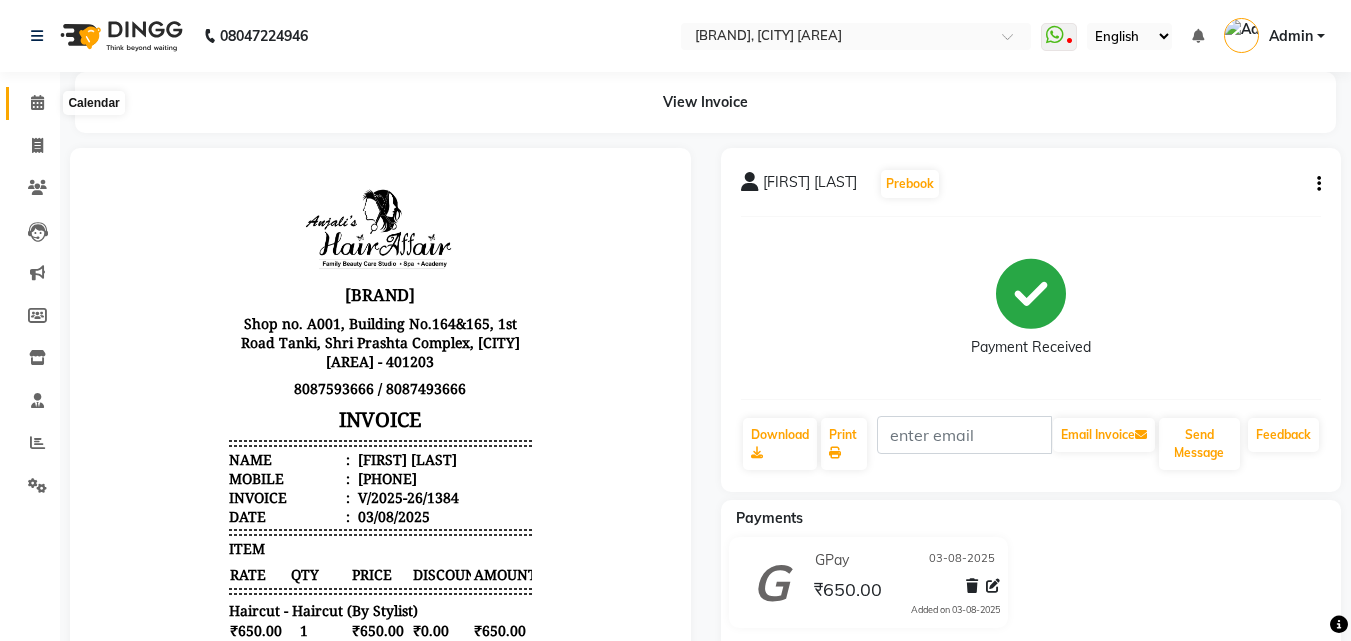 click 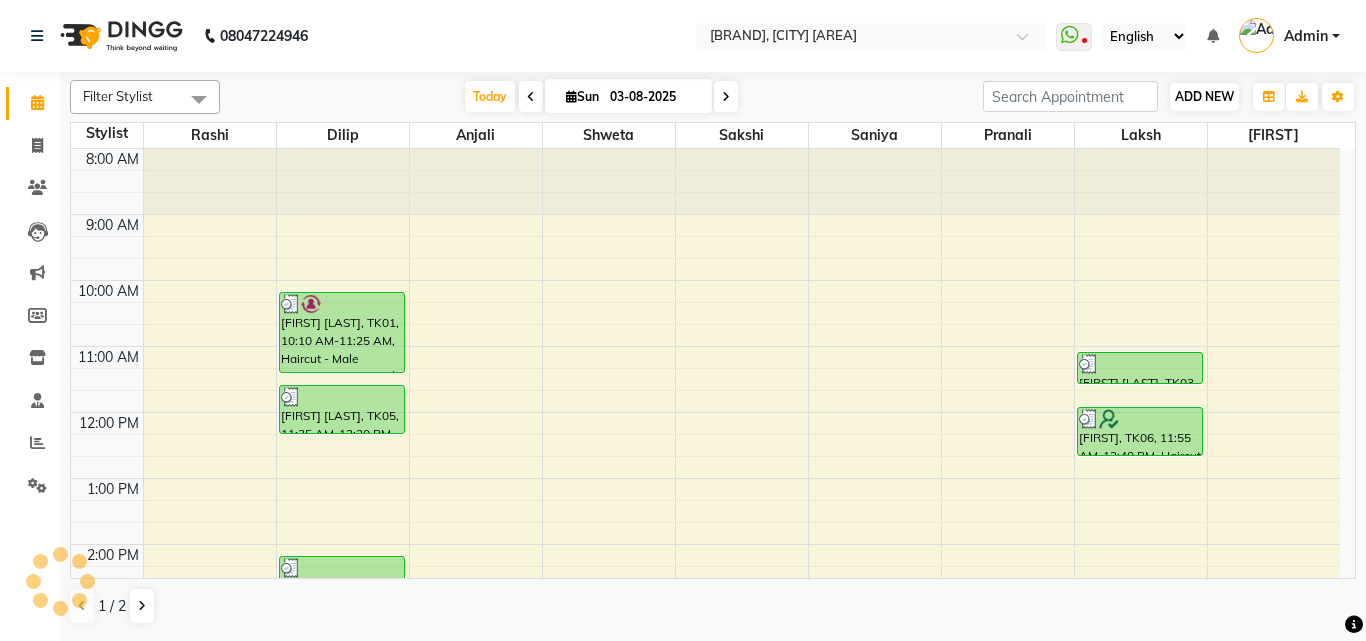 scroll, scrollTop: 0, scrollLeft: 0, axis: both 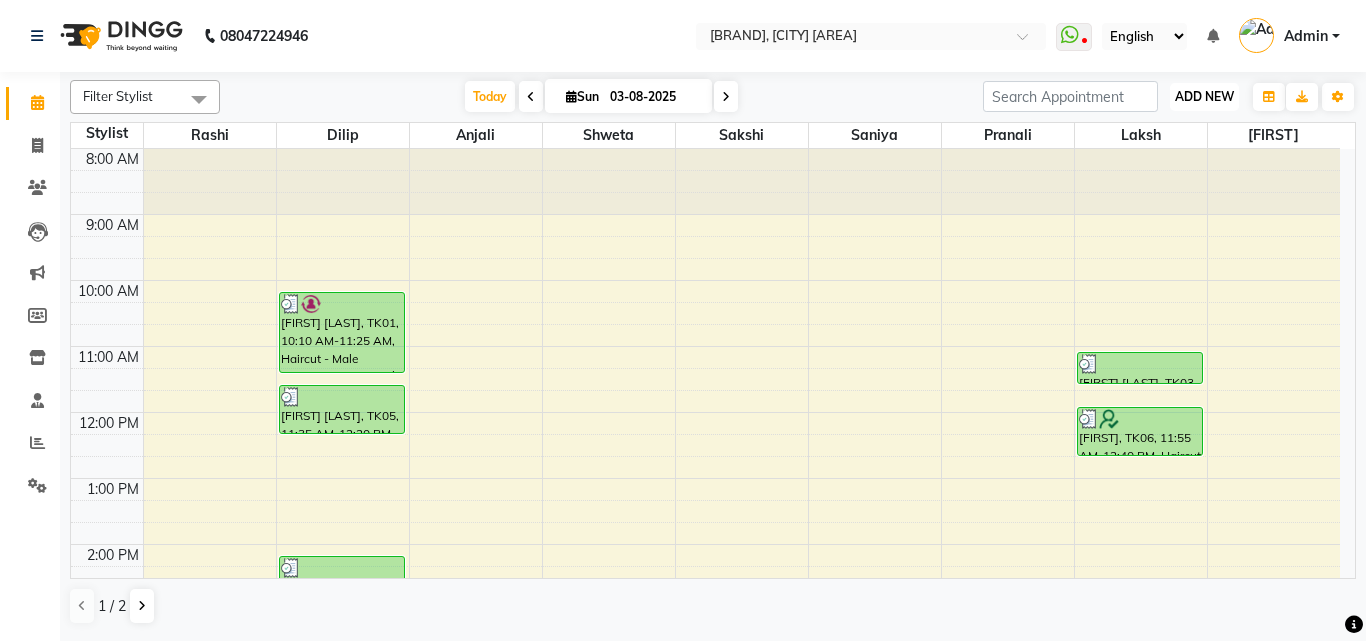 click on "ADD NEW" at bounding box center [1204, 96] 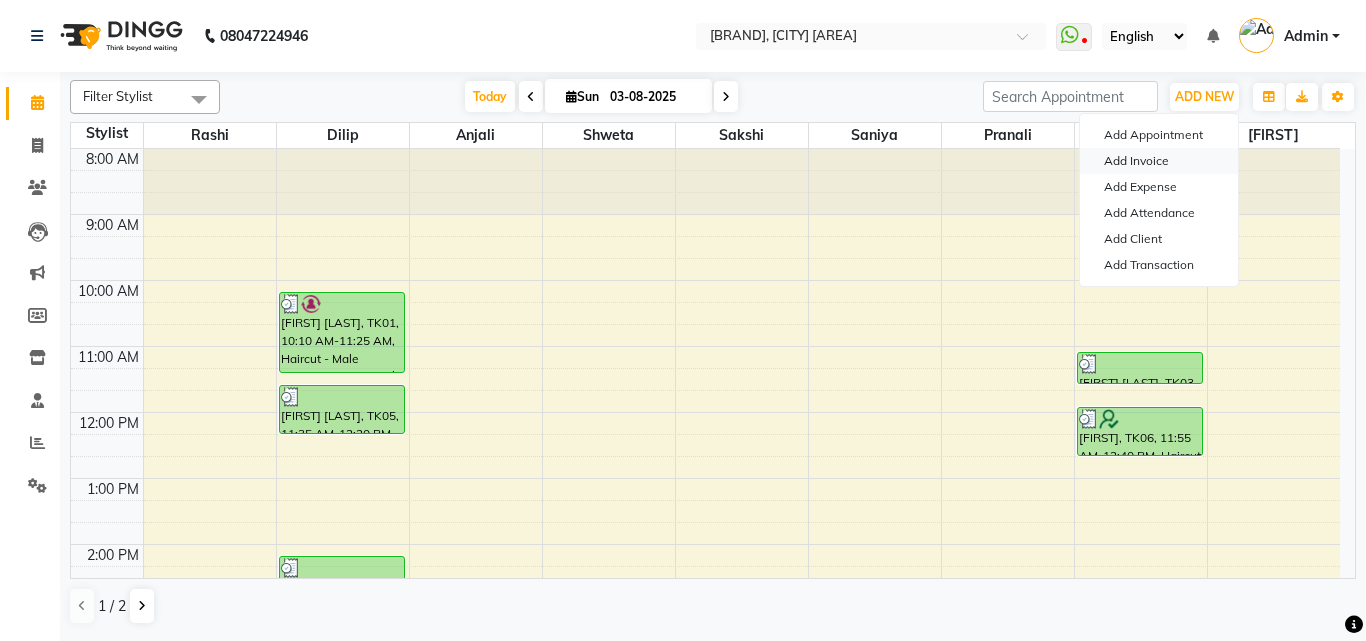 click on "Add Invoice" at bounding box center [1159, 161] 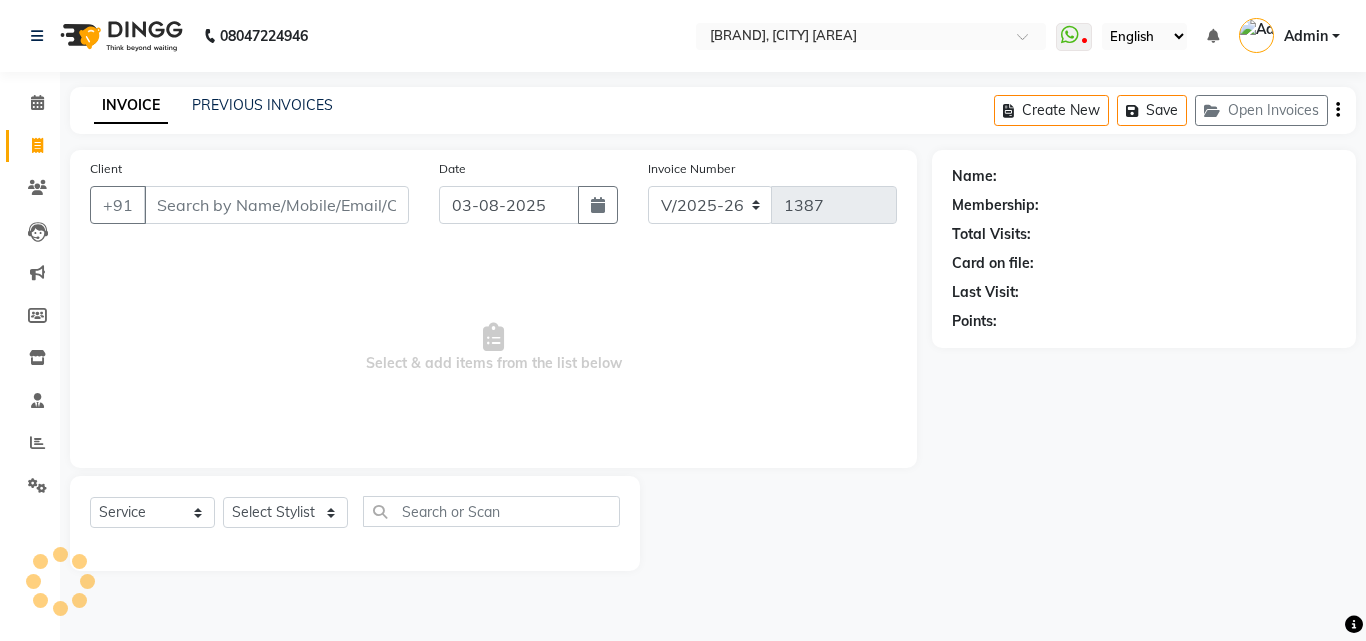 click on "Client" at bounding box center (276, 205) 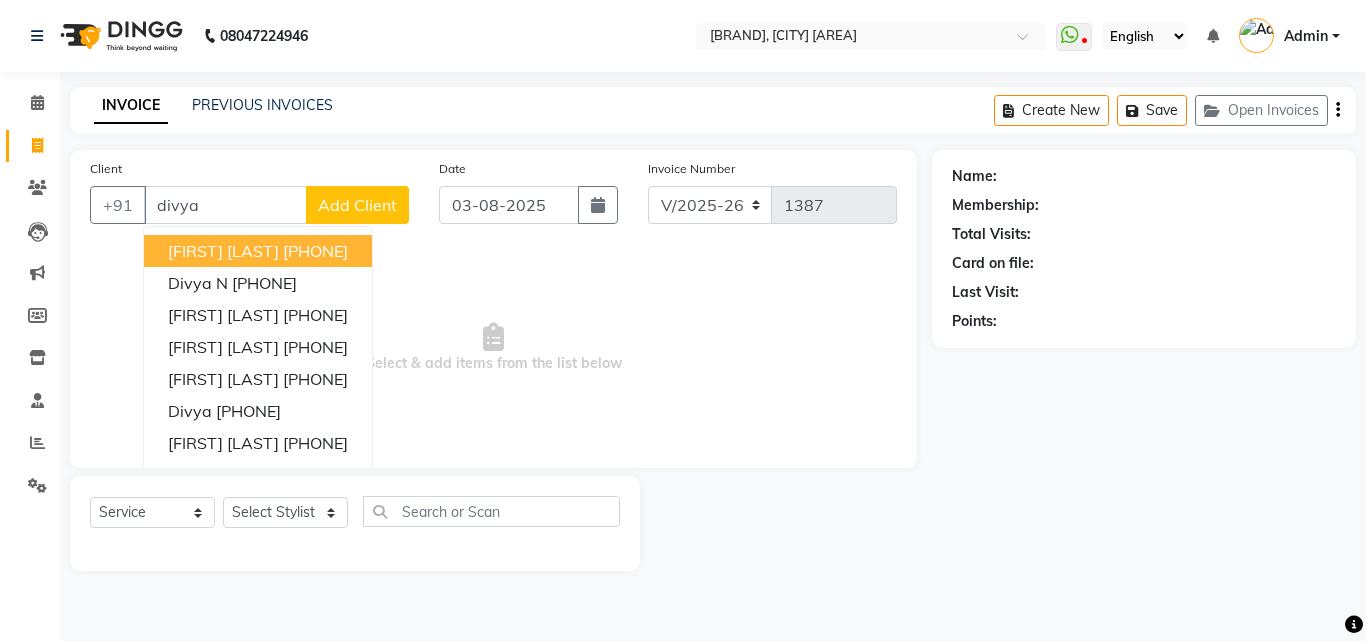 click on "[PHONE]" at bounding box center [315, 251] 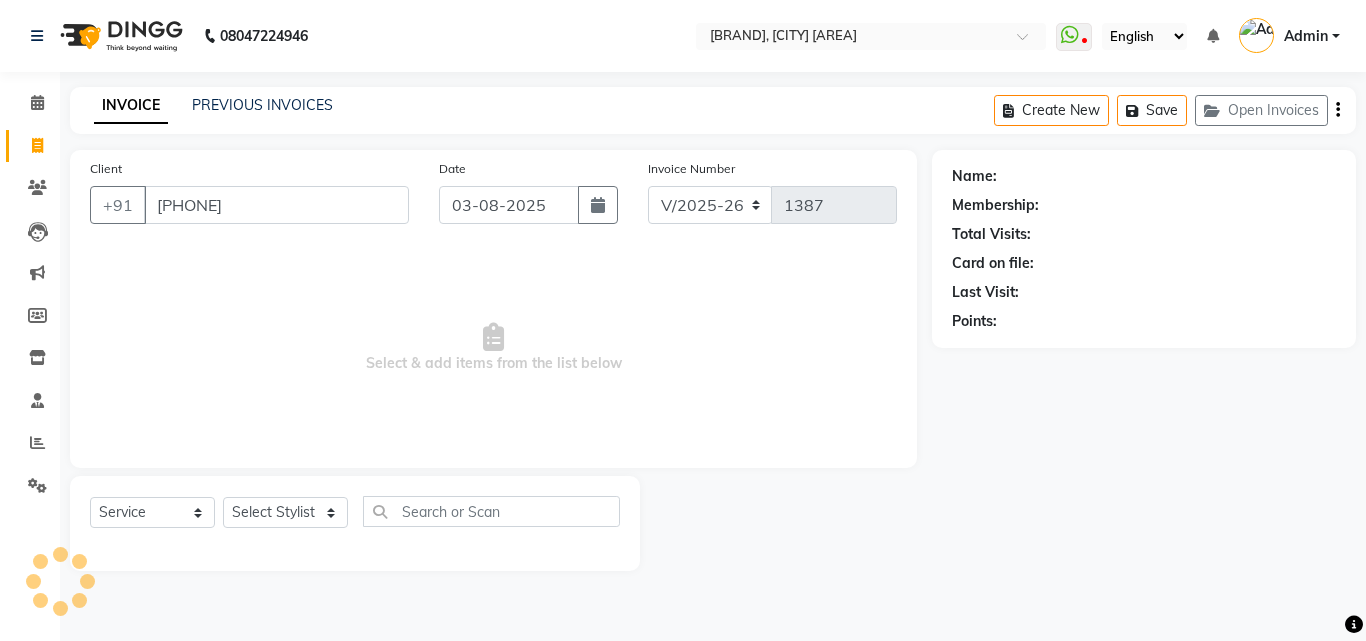 type on "[PHONE]" 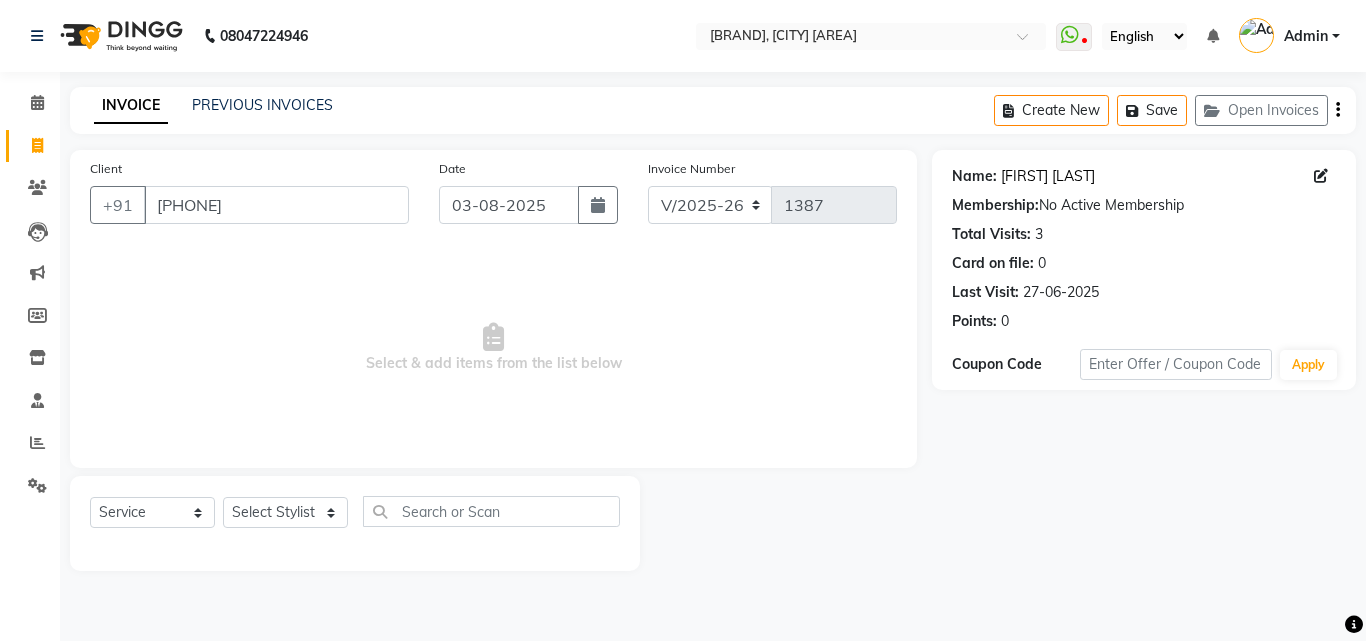 click on "[FIRST] [LAST]" 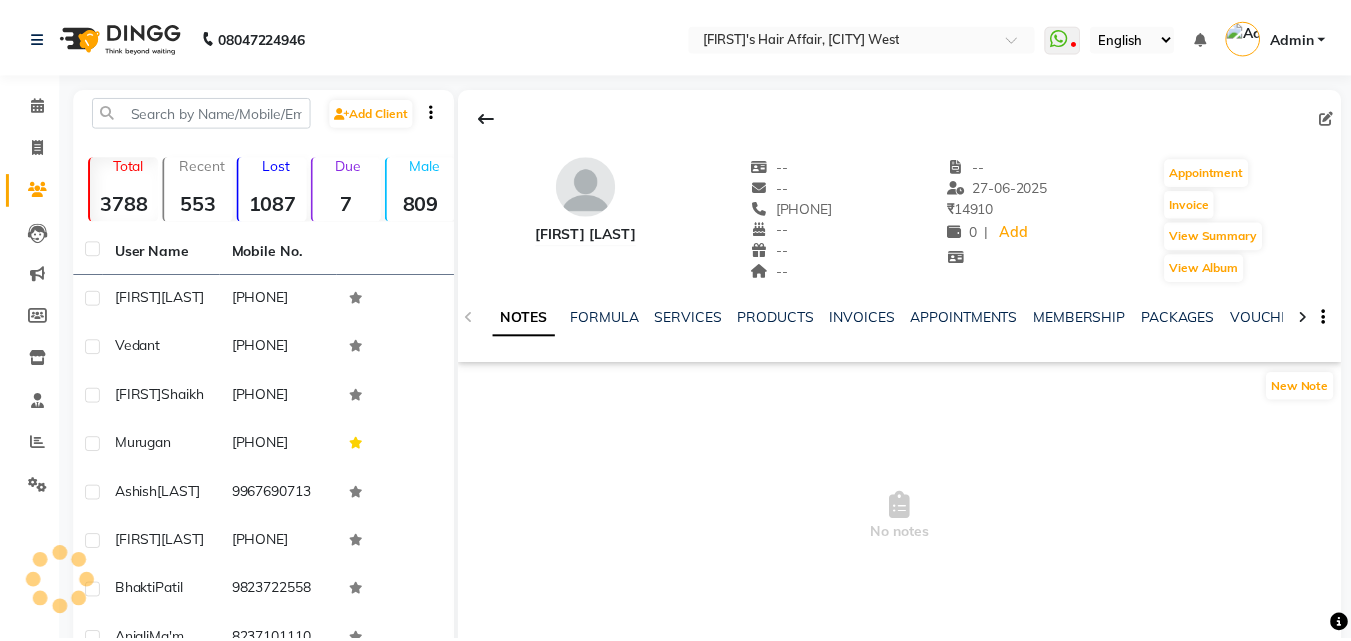 scroll, scrollTop: 0, scrollLeft: 0, axis: both 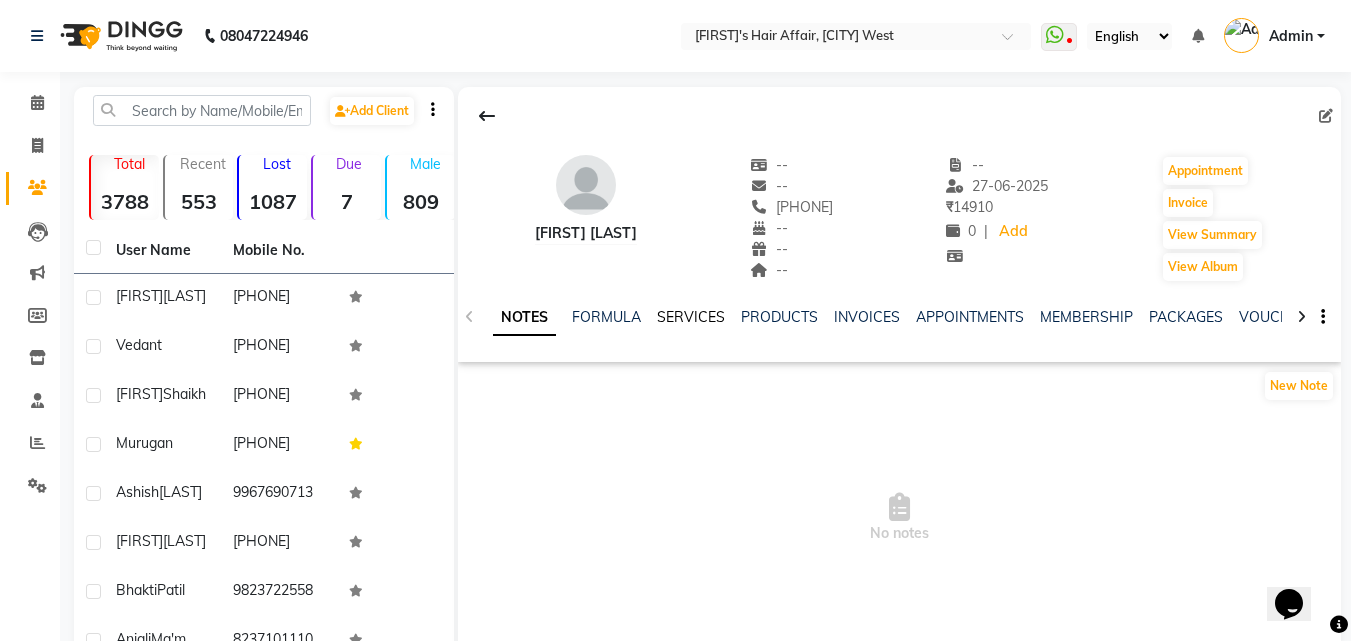 click on "SERVICES" 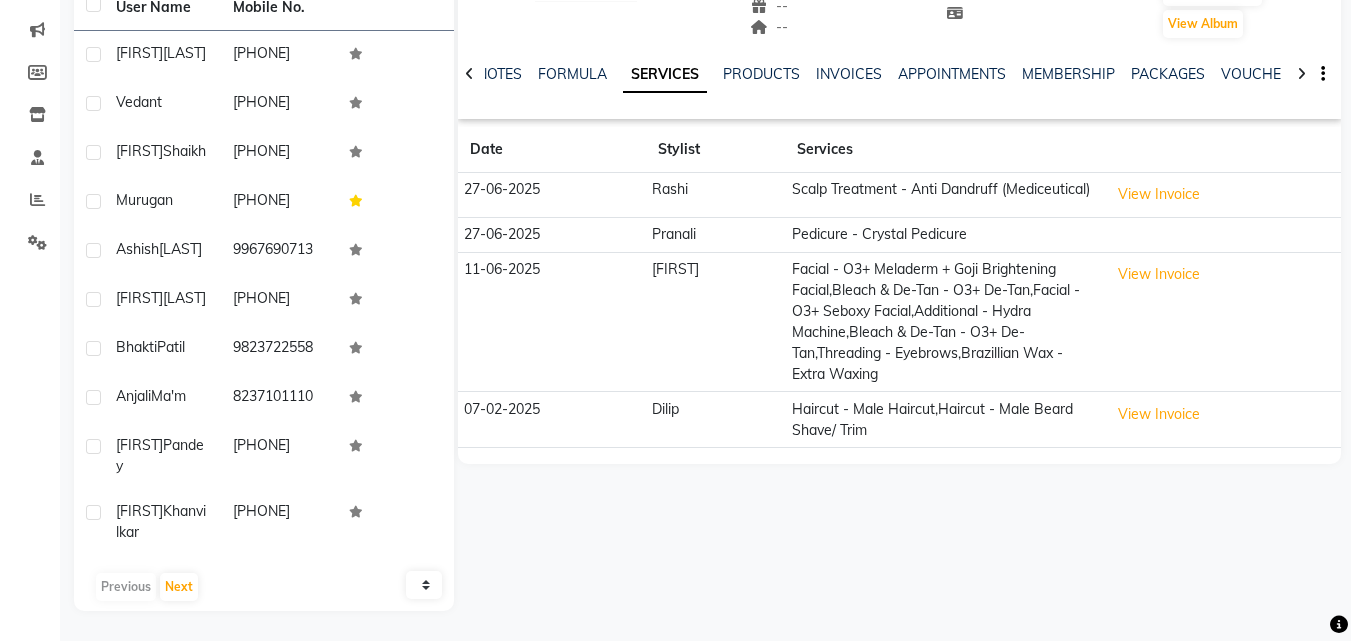 scroll, scrollTop: 277, scrollLeft: 0, axis: vertical 